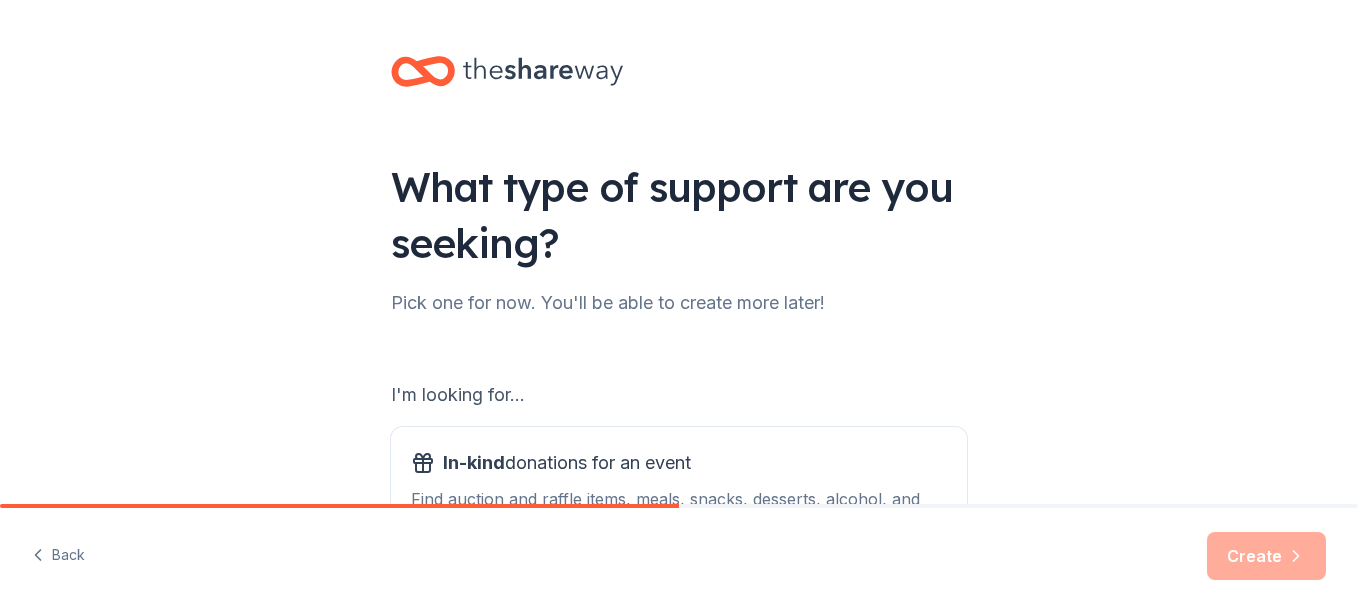 scroll, scrollTop: 0, scrollLeft: 0, axis: both 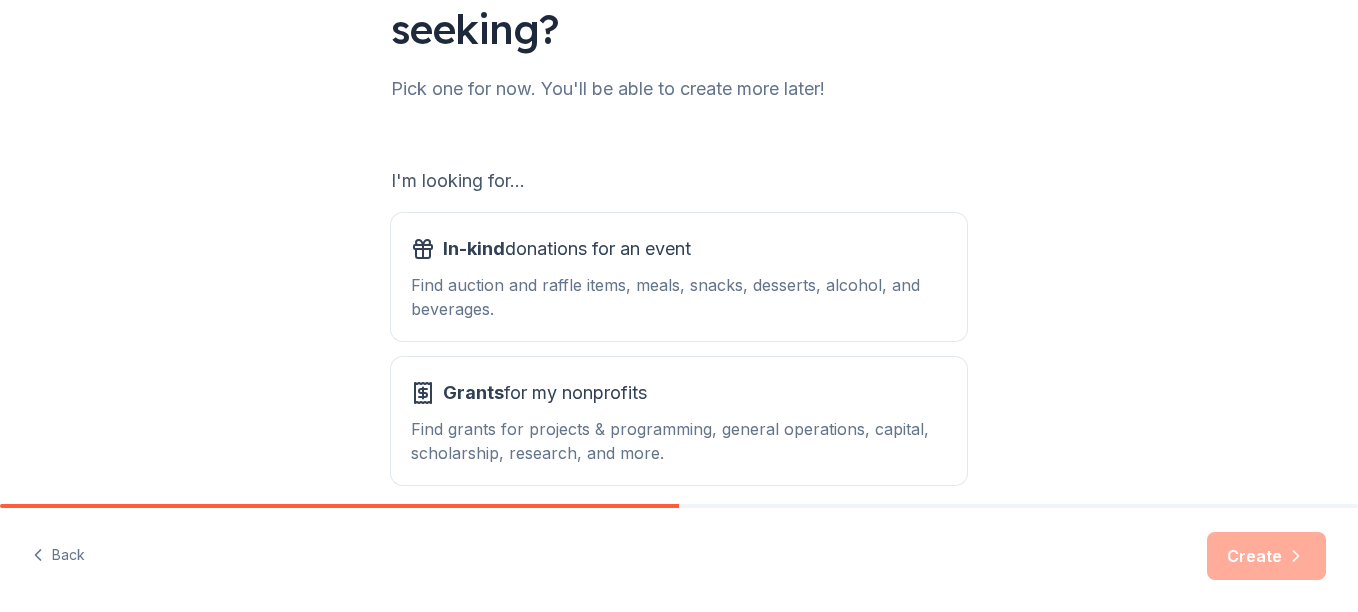click on "What type of support are you seeking? Pick one for now. You'll be able to create more later! I'm looking for...   In-kind  donations for an event Find auction and raffle items, meals, snacks, desserts, alcohol, and beverages.   Grants  for my nonprofits Find grants for projects & programming, general operations, capital, scholarship, research, and more." at bounding box center [679, 189] 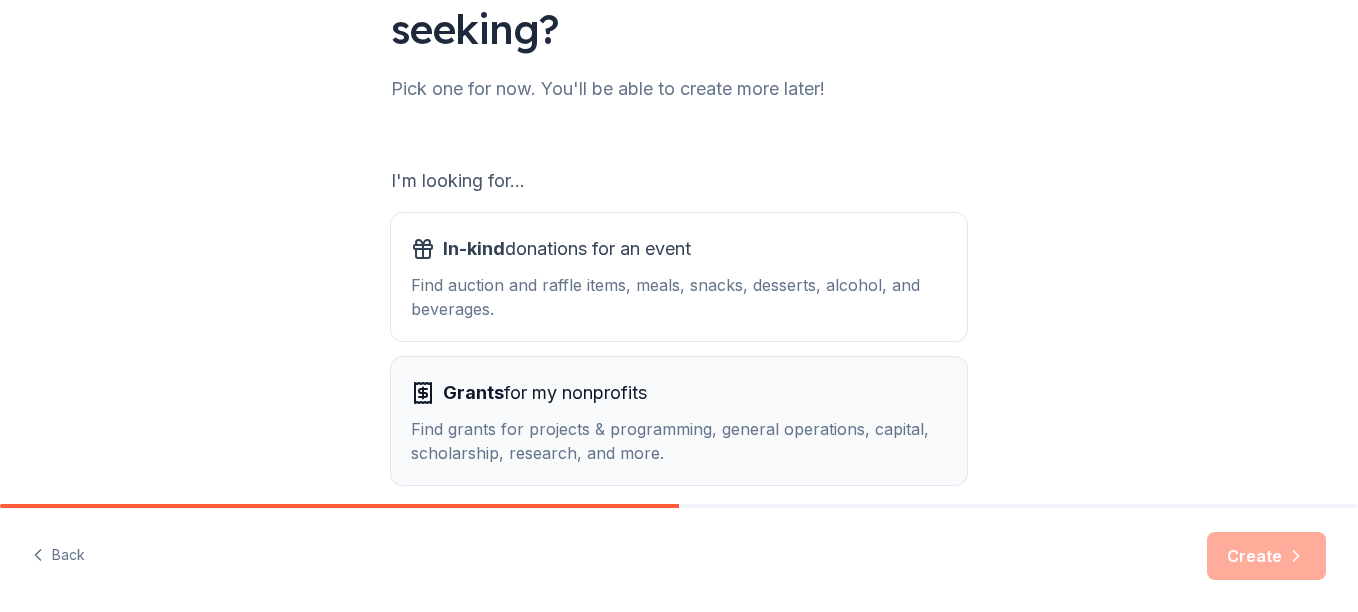click on "Find grants for projects & programming, general operations, capital, scholarship, research, and more." at bounding box center [679, 441] 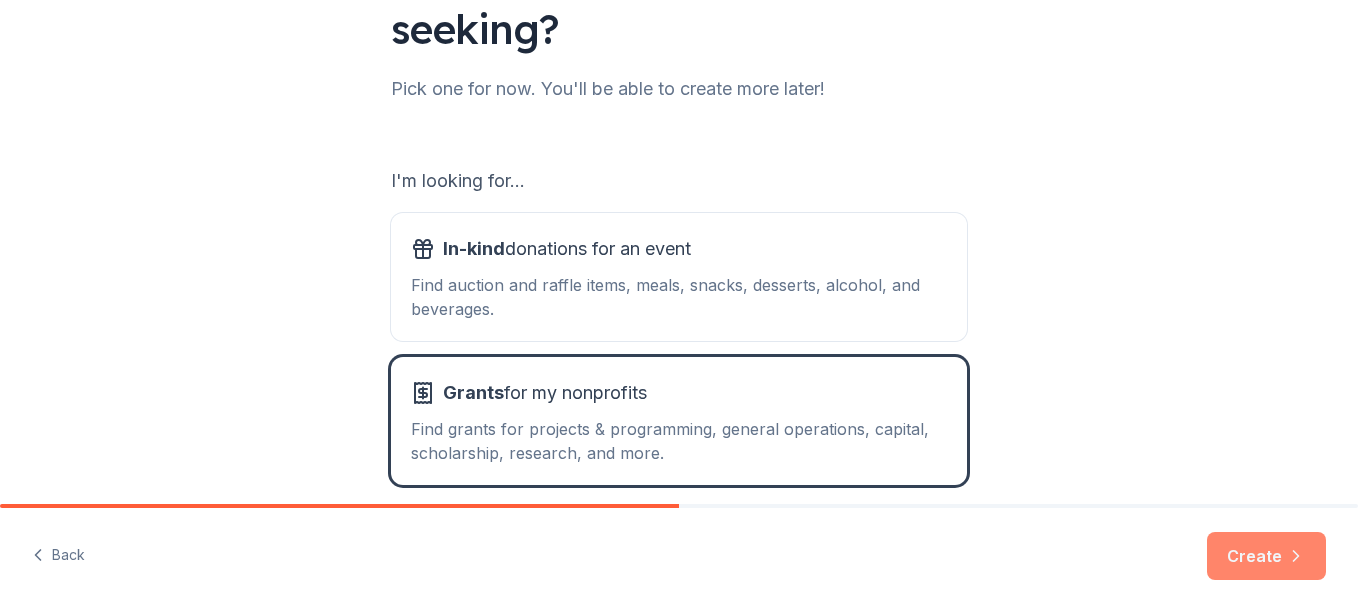 click on "Create" at bounding box center [1266, 556] 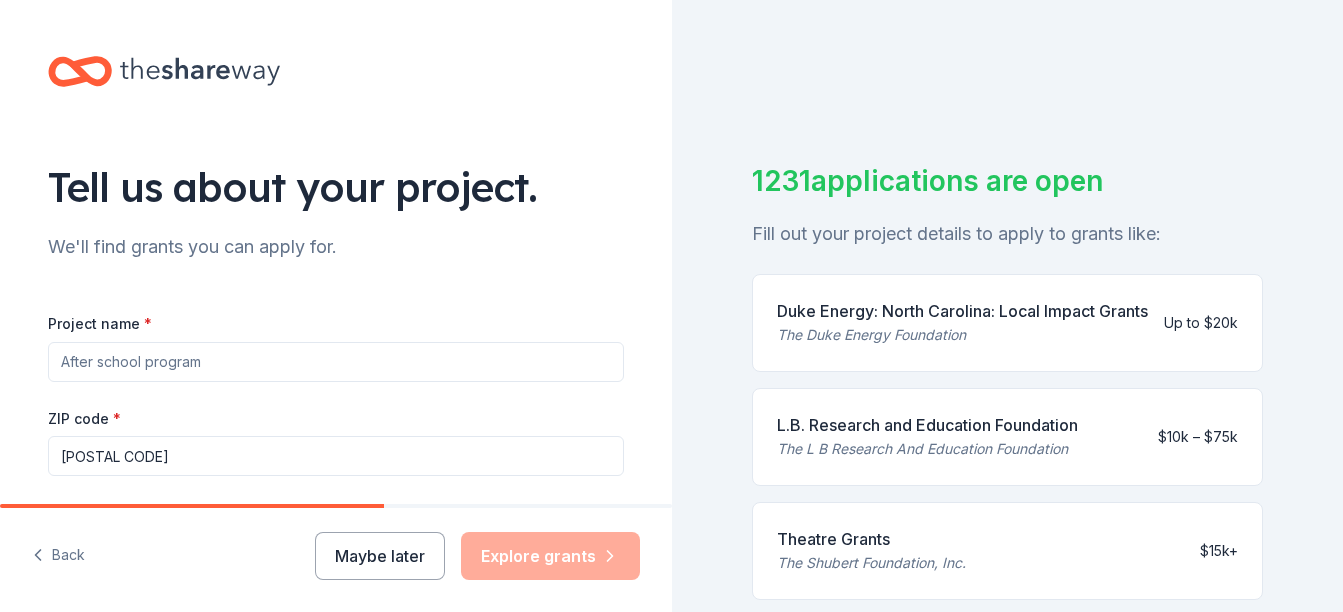 click on "Project name *" at bounding box center [336, 362] 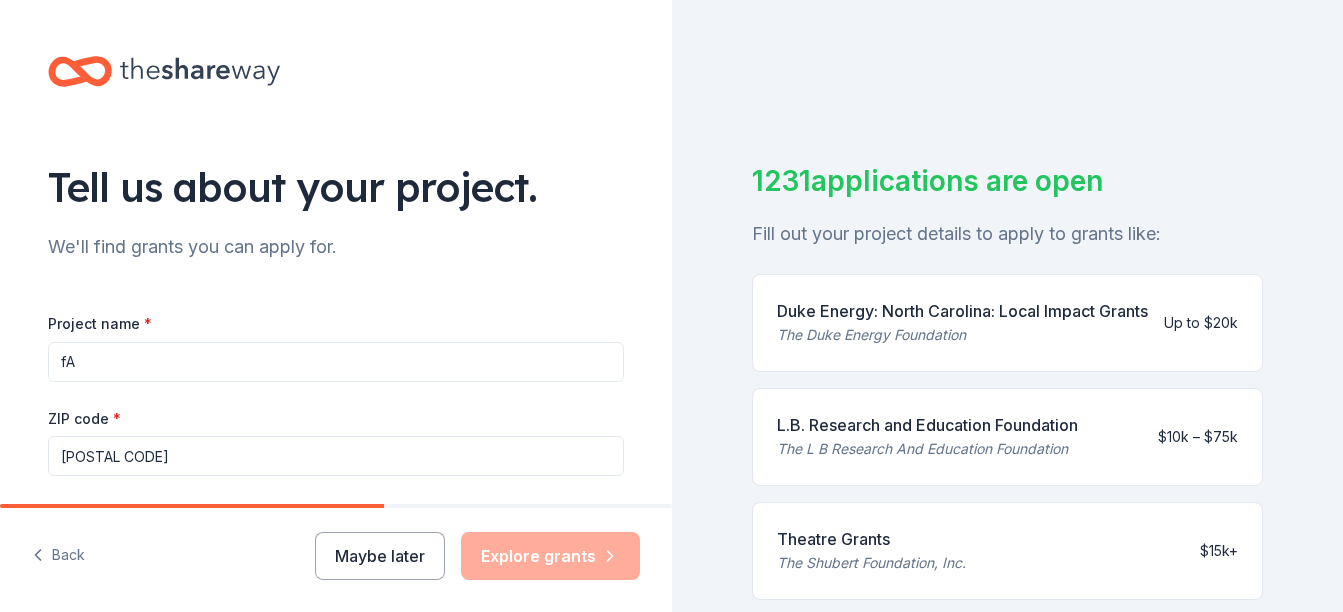 type on "f" 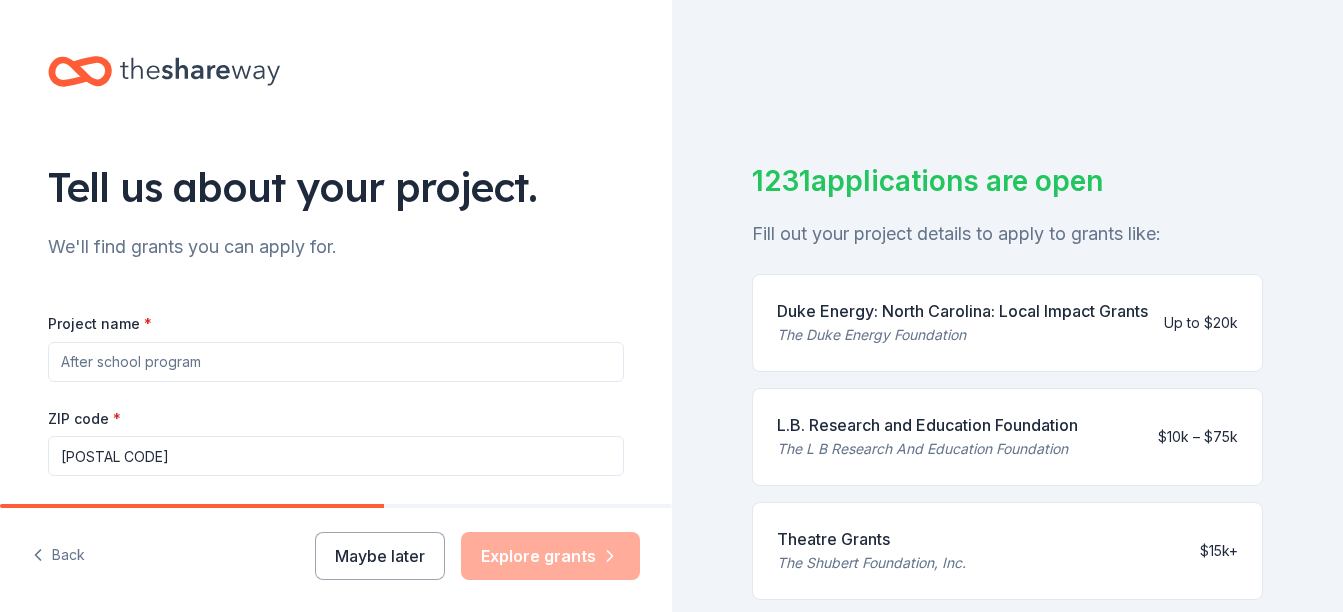 click on "Project name *" at bounding box center [336, 362] 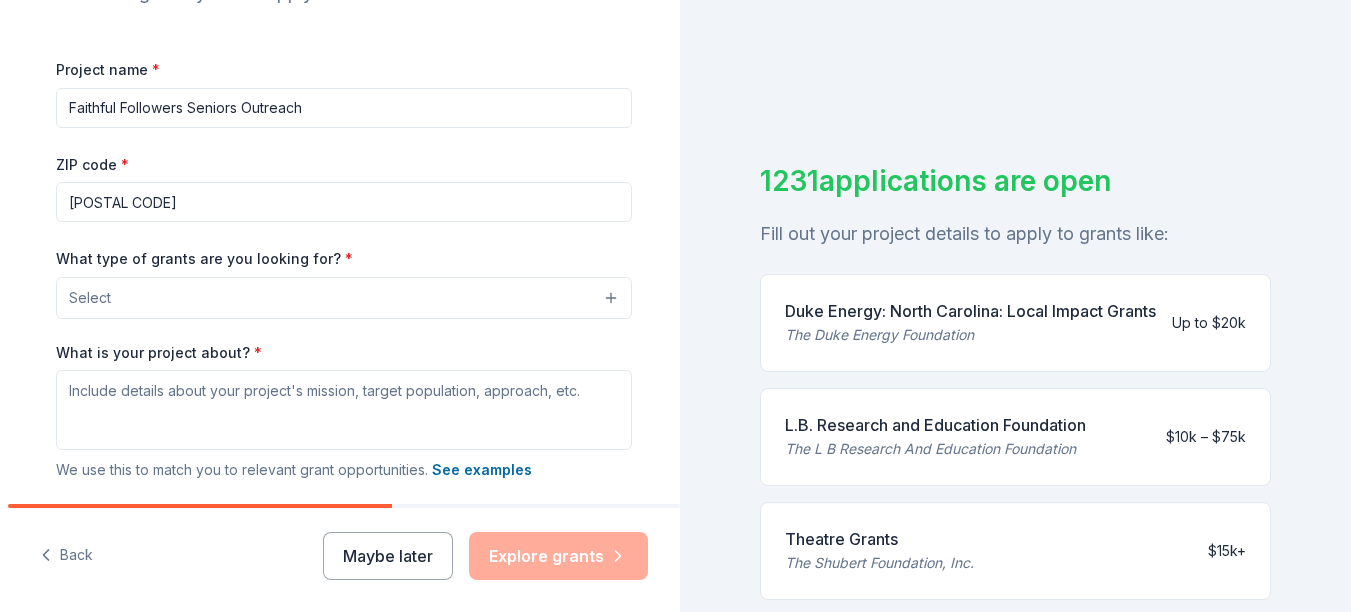 scroll, scrollTop: 258, scrollLeft: 0, axis: vertical 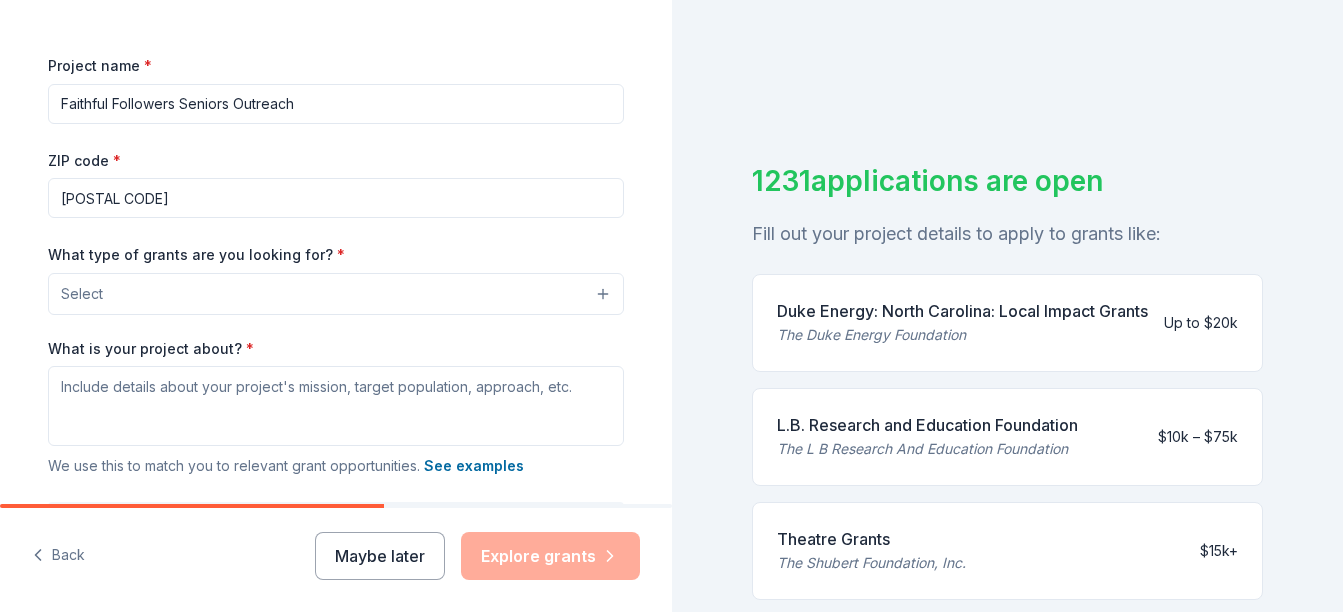 type on "Faithful Followers Seniors Outreach" 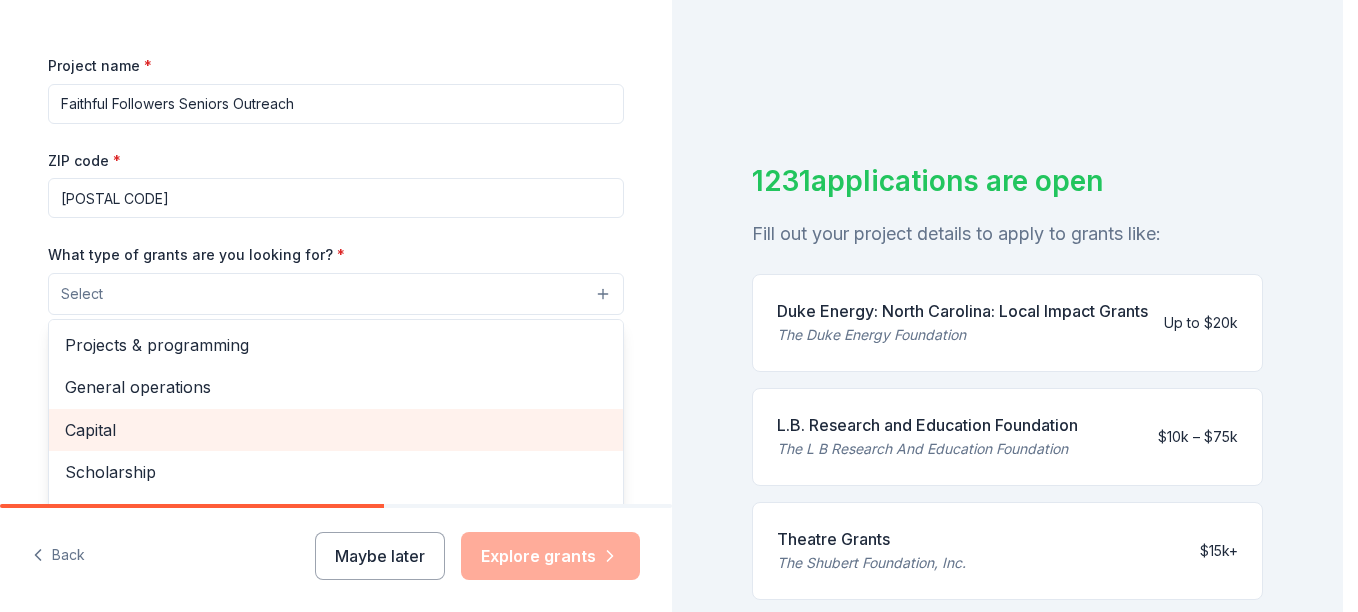 click on "Capital" at bounding box center [336, 430] 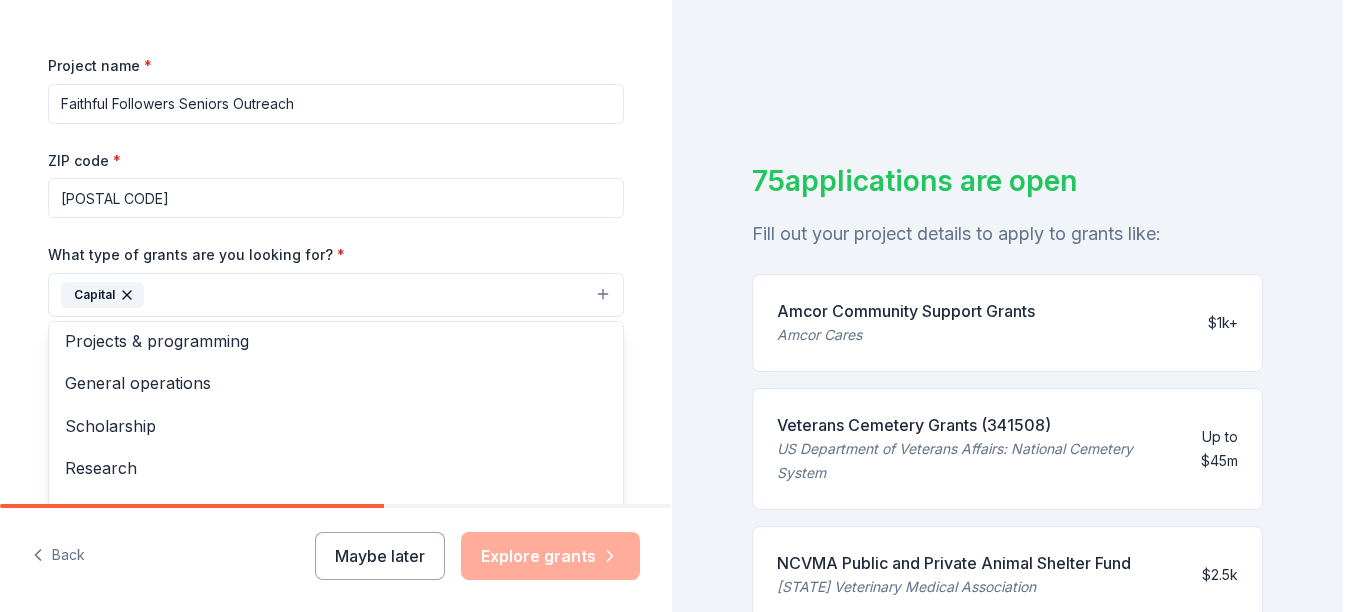 scroll, scrollTop: 0, scrollLeft: 0, axis: both 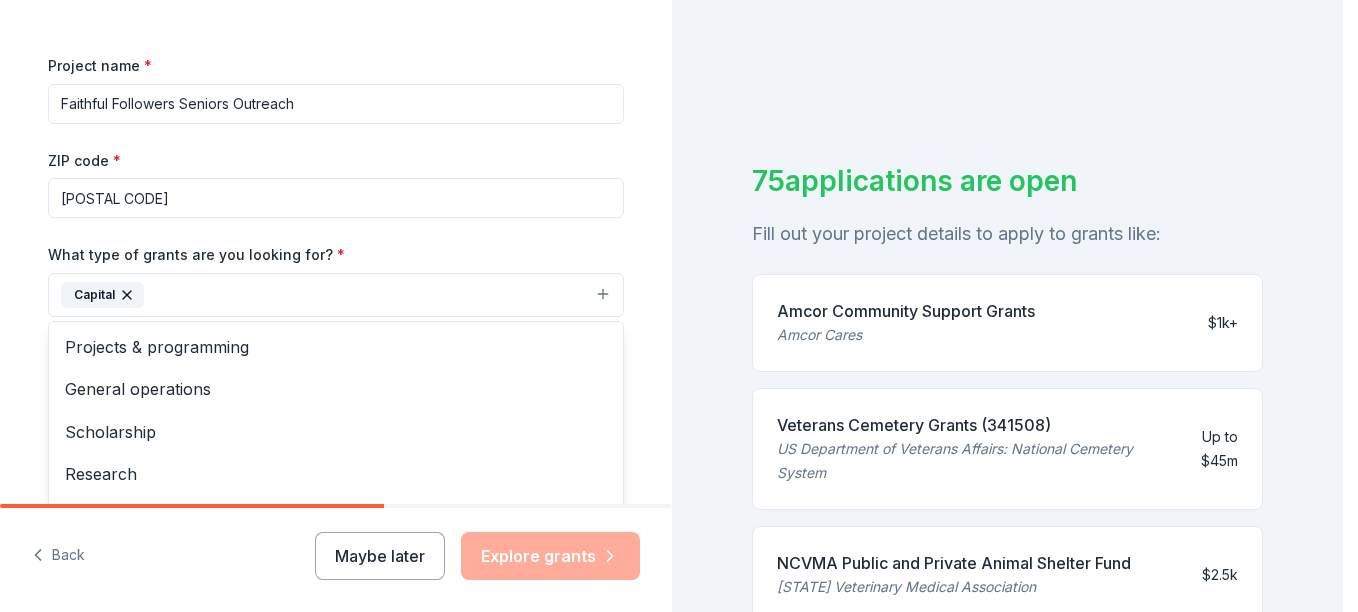 click 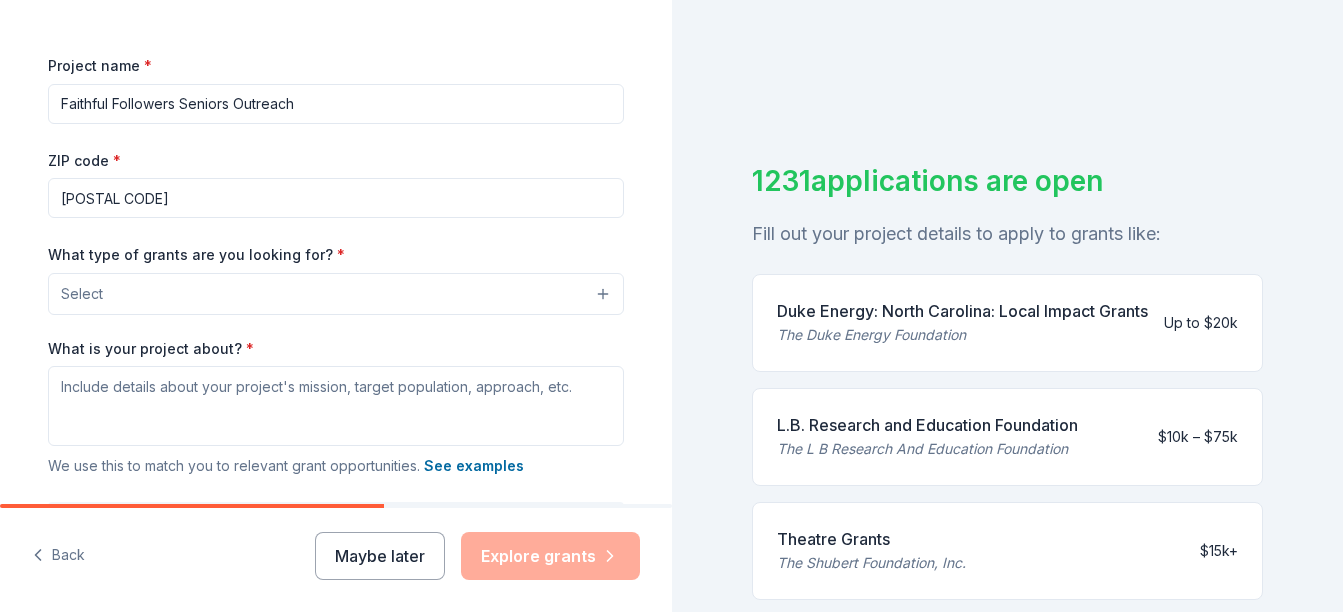 click on "Select" at bounding box center (336, 294) 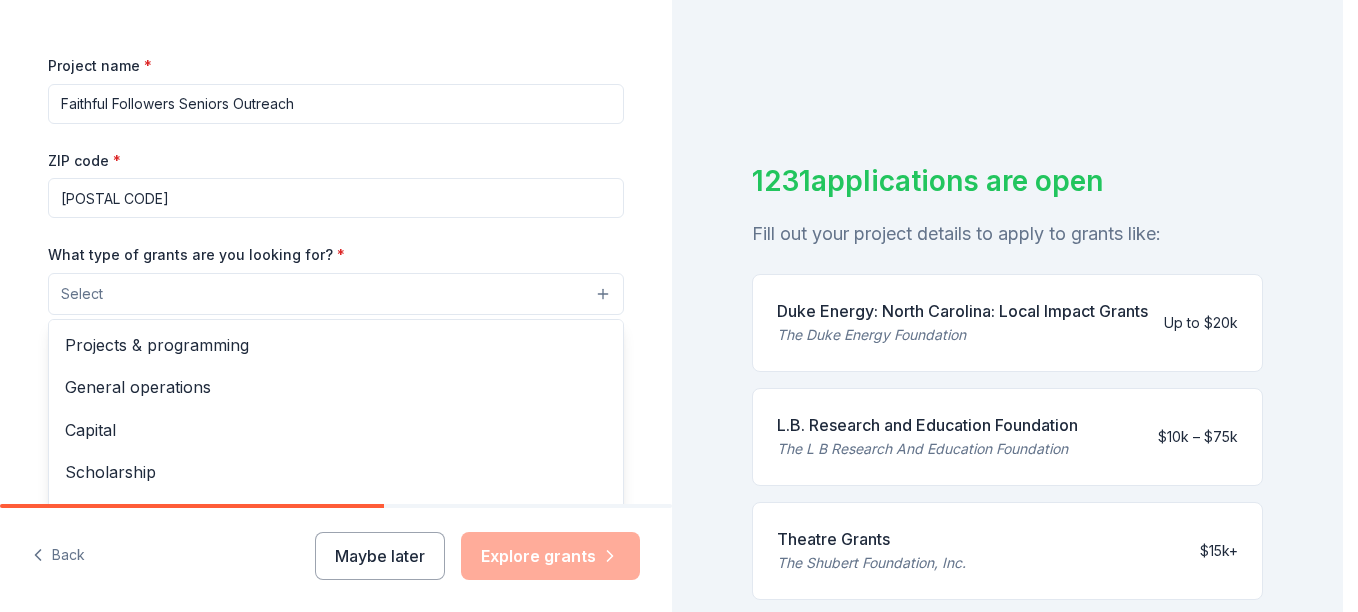 click on "Projects & programming" at bounding box center [336, 345] 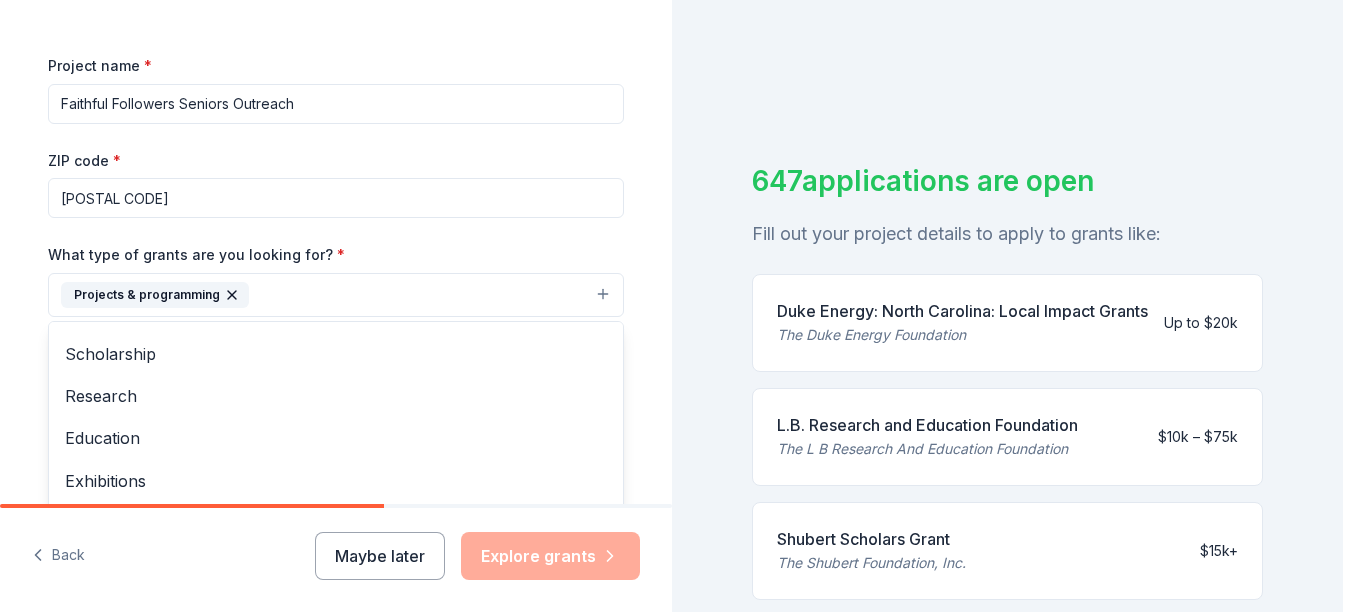 scroll, scrollTop: 81, scrollLeft: 0, axis: vertical 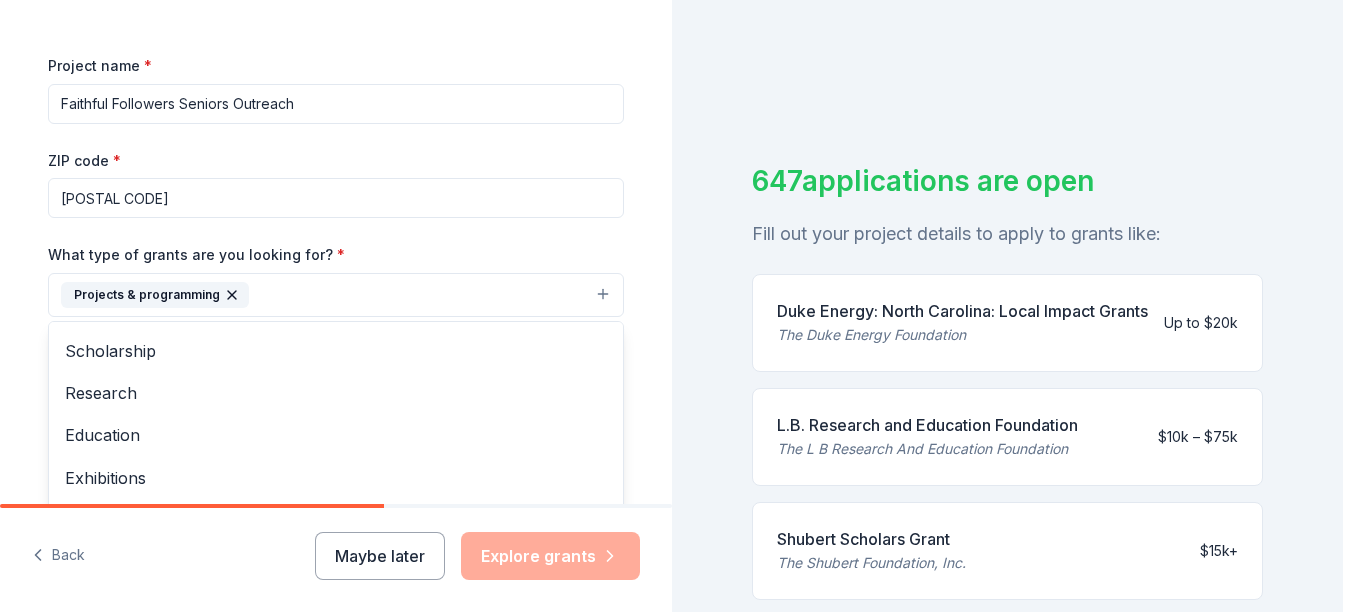 click on "Education" at bounding box center (336, 435) 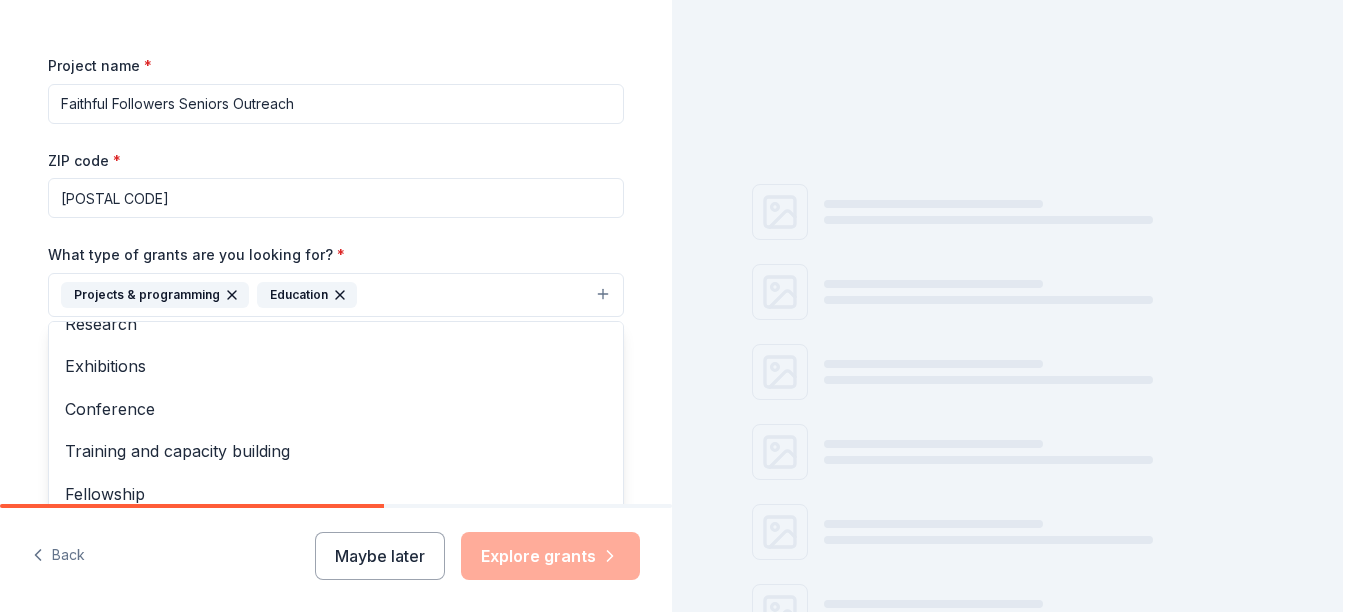 scroll, scrollTop: 151, scrollLeft: 0, axis: vertical 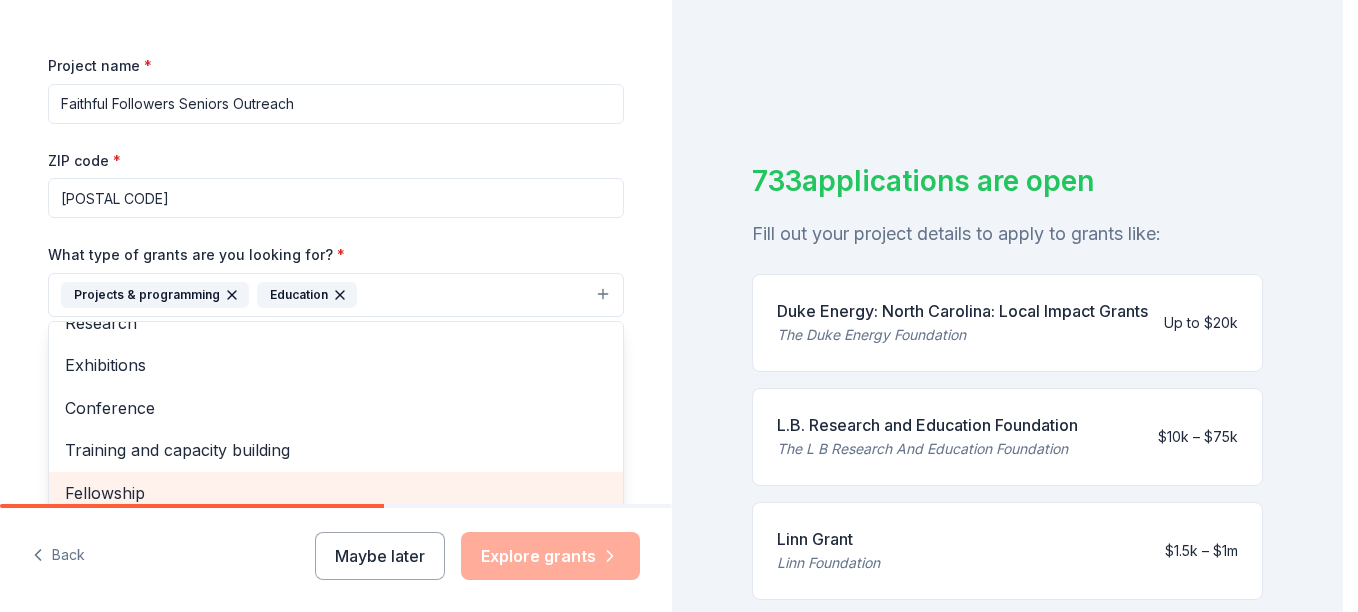 click on "Fellowship" at bounding box center [336, 493] 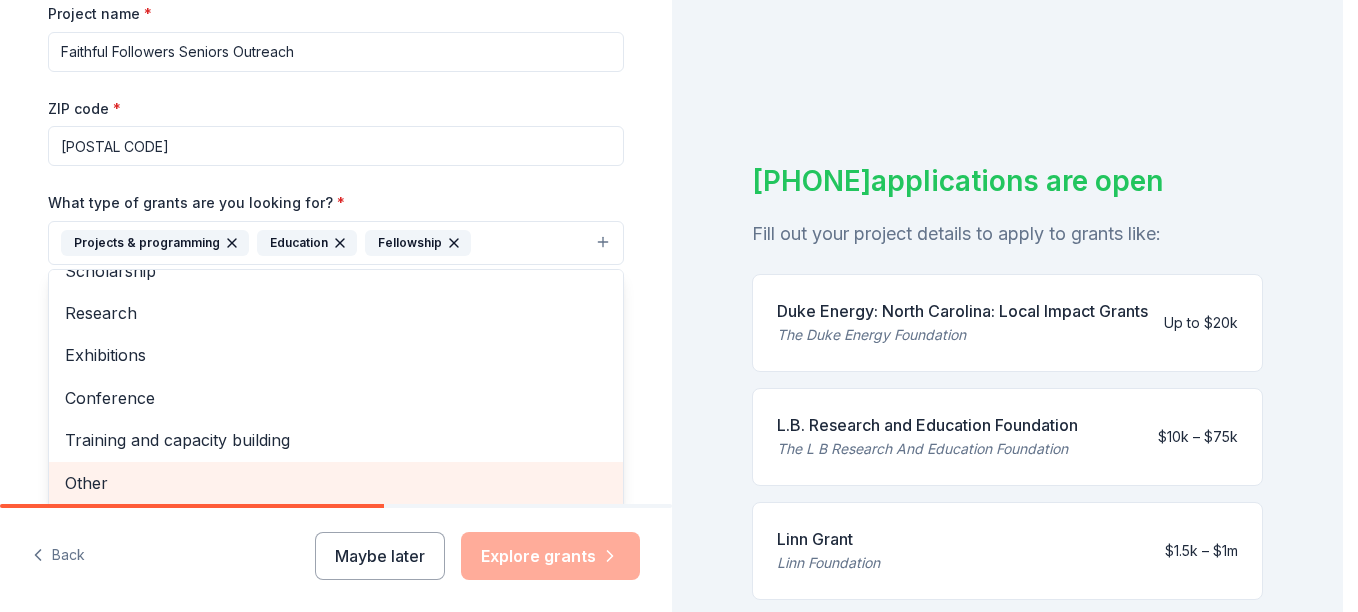 click on "Training and capacity building" at bounding box center (336, 440) 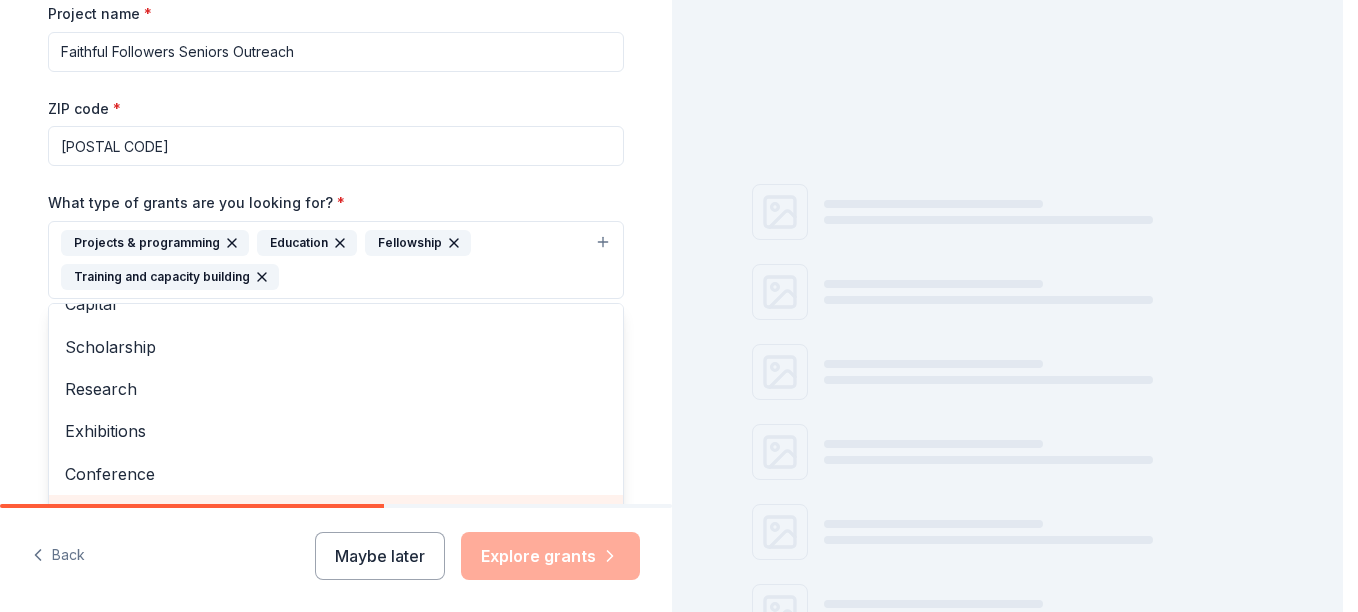 scroll, scrollTop: 67, scrollLeft: 0, axis: vertical 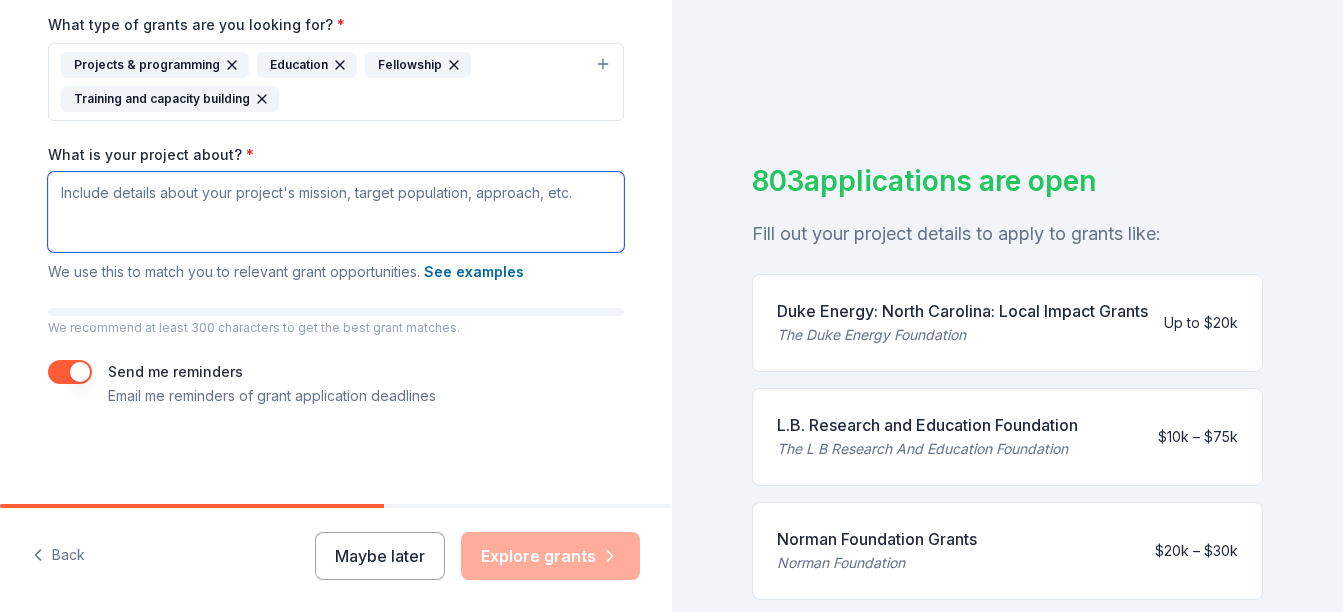 click on "What is your project about? *" at bounding box center (336, 212) 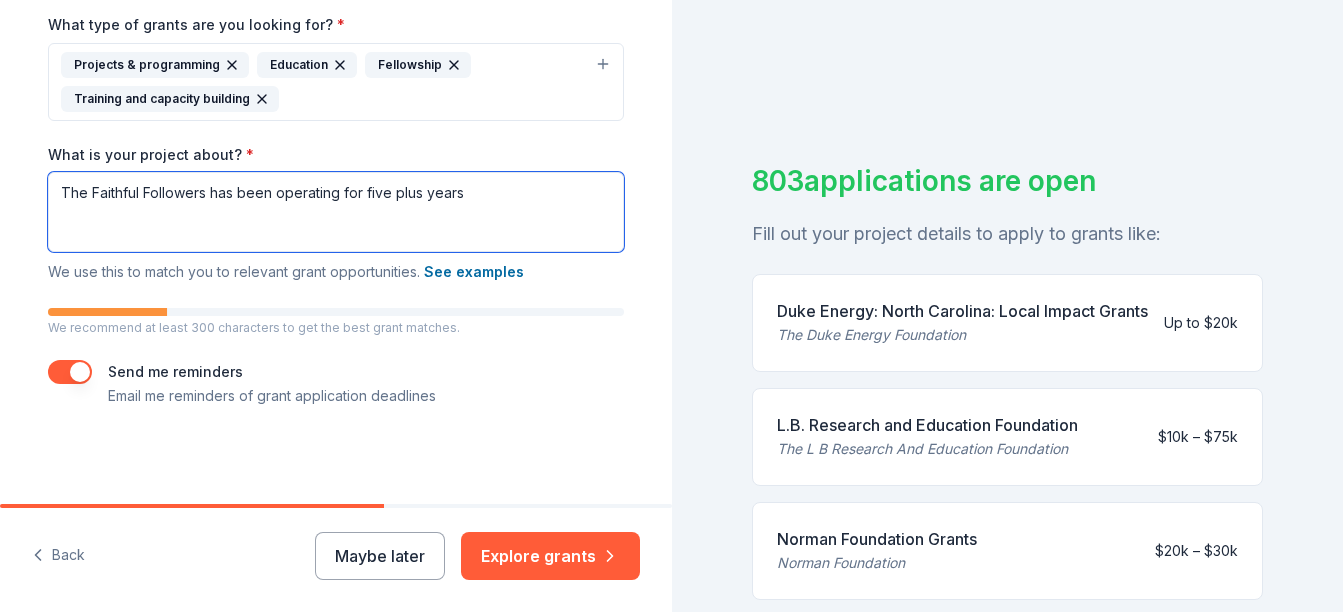 click on "The Faithful Followers has been operating for five plus years" at bounding box center (336, 212) 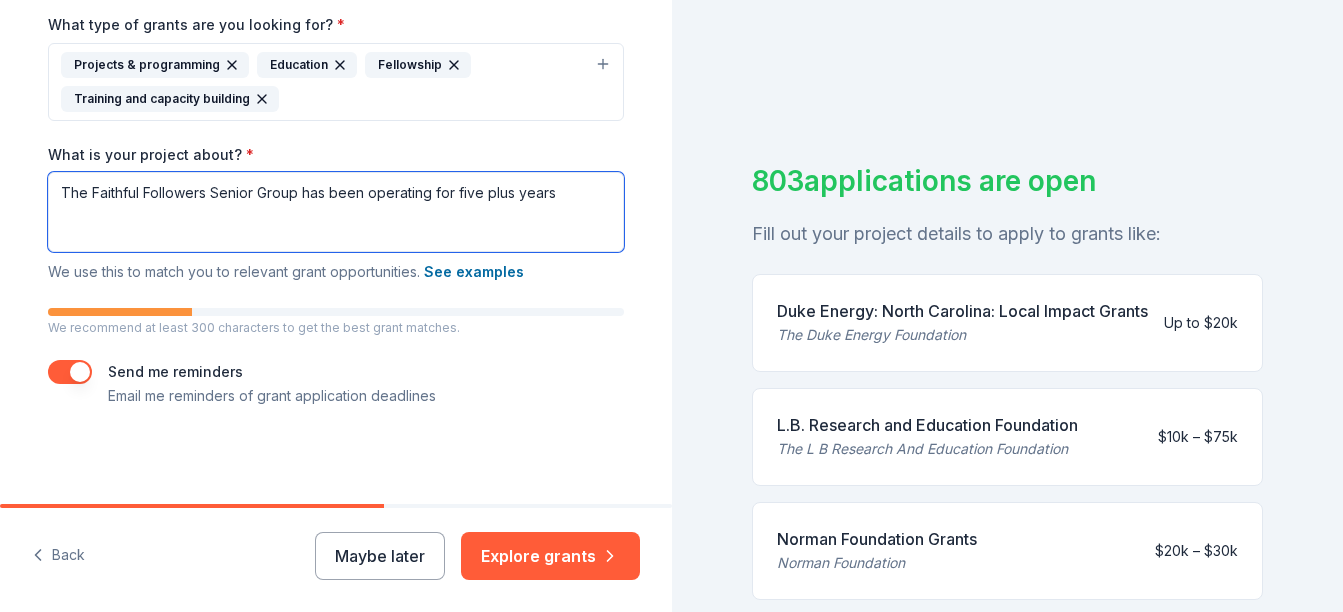 click on "The Faithful Followers Senior Group has been operating for five plus years" at bounding box center [336, 212] 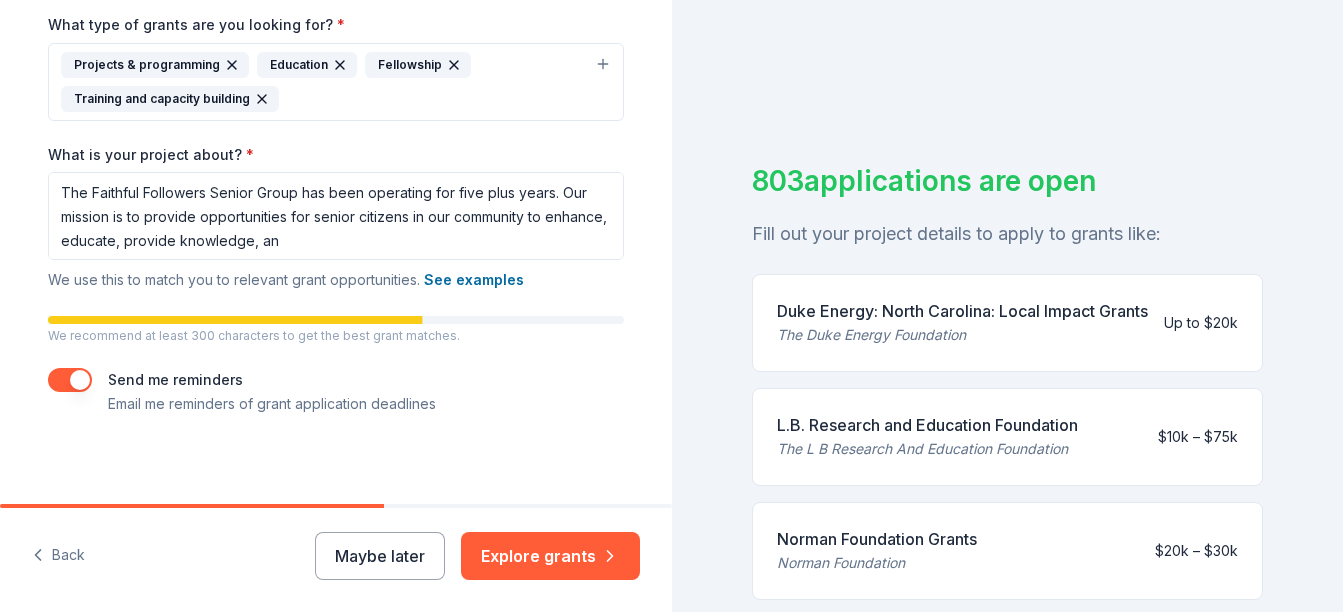 drag, startPoint x: 570, startPoint y: 193, endPoint x: 650, endPoint y: 598, distance: 412.82562 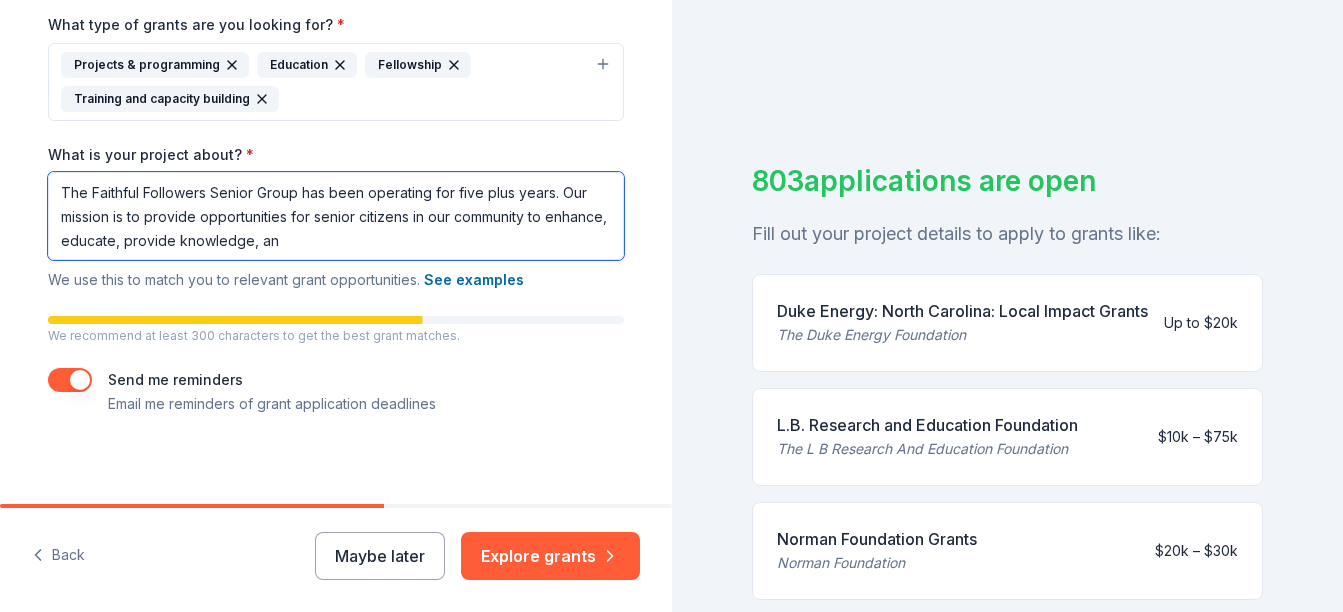 click on "The Faithful Followers Senior Group has been operating for five plus years. Our mission is to provide opportunities for senior citizens in our community to enhance, educate, provide knowledge, an" at bounding box center (336, 216) 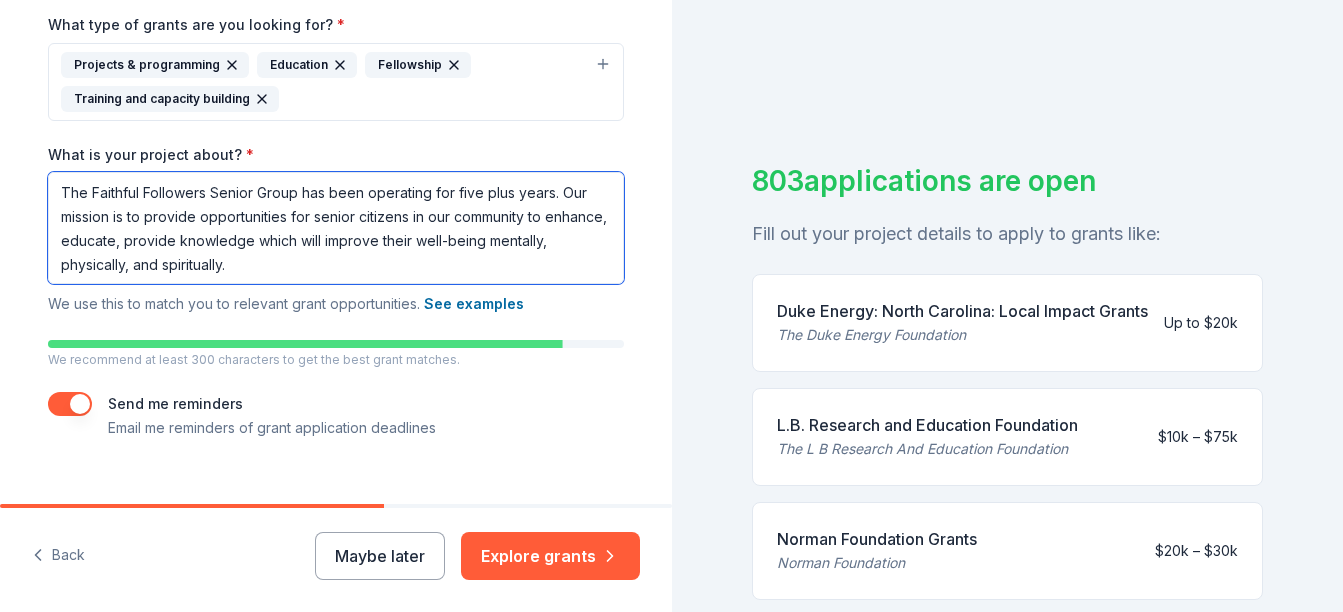 click on "The Faithful Followers Senior Group has been operating for five plus years. Our mission is to provide opportunities for senior citizens in our community to enhance, educate, provide knowledge which will improve their well-being mentally, physically, and spiritually." at bounding box center (336, 228) 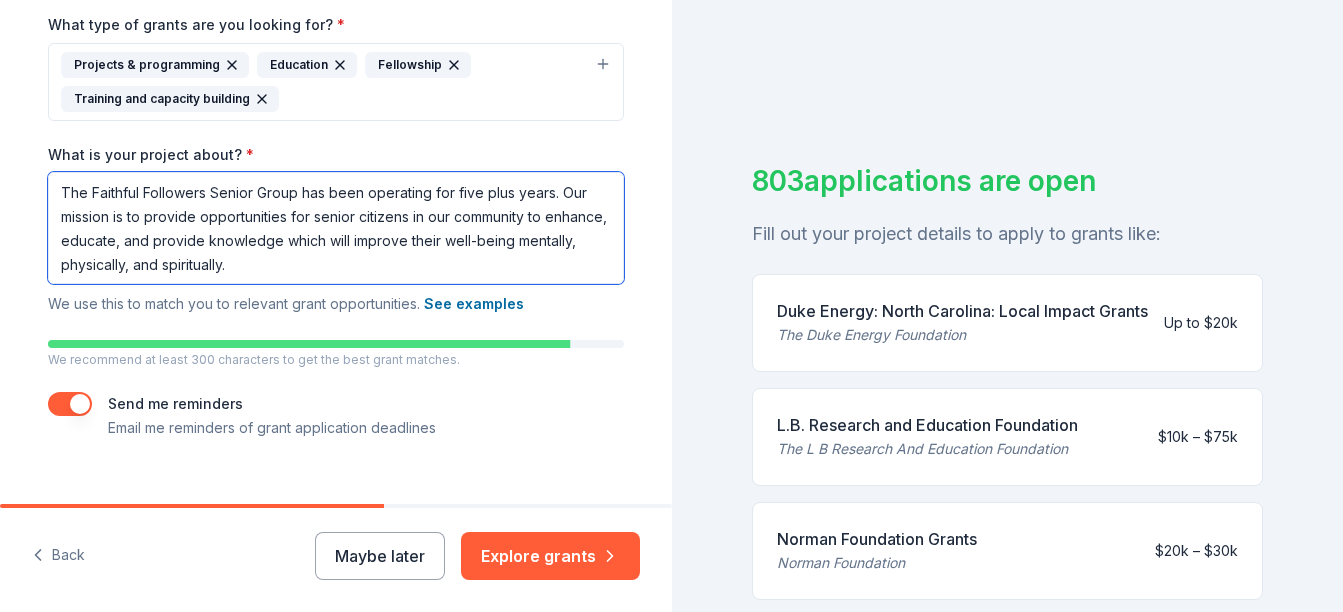 click on "The Faithful Followers Senior Group has been operating for five plus years. Our mission is to provide opportunities for senior citizens in our community to enhance, educate, and provide knowledge which will improve their well-being mentally, physically, and spiritually." at bounding box center (336, 228) 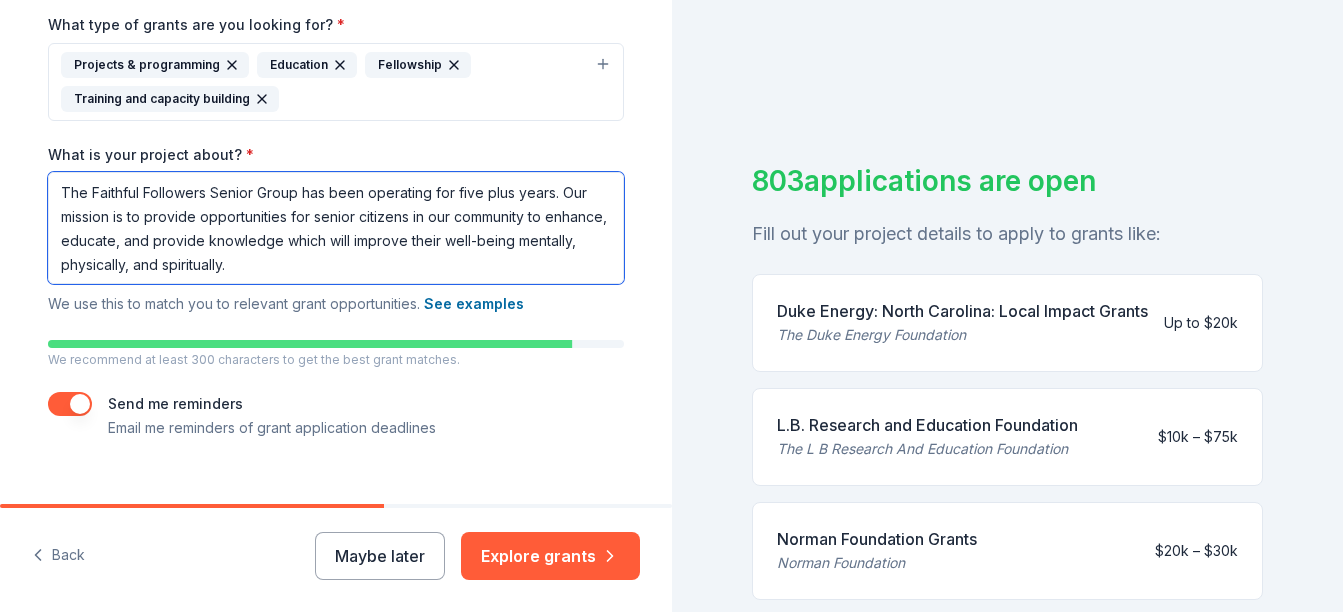 click on "The Faithful Followers Senior Group has been operating for five plus years. Our mission is to provide opportunities for senior citizens in our community to enhance, educate, and provide knowledge which will improve their well-being mentally, physically, and spiritually." at bounding box center (336, 228) 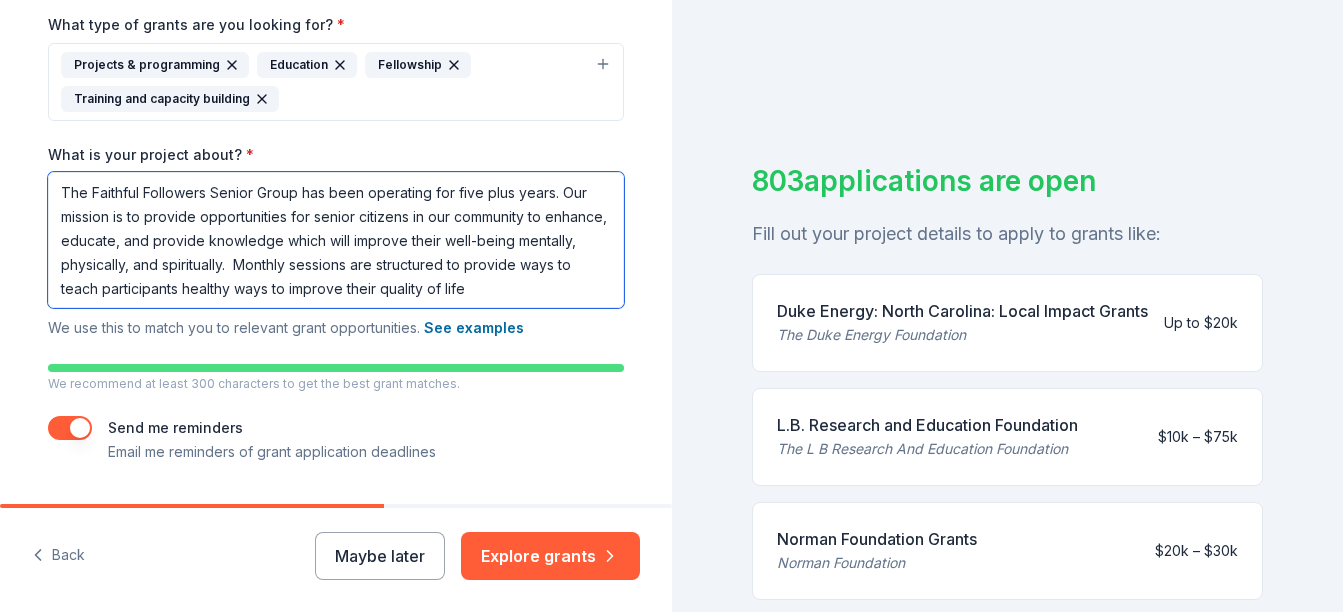 click on "The Faithful Followers Senior Group has been operating for five plus years. Our mission is to provide opportunities for senior citizens in our community to enhance, educate, and provide knowledge which will improve their well-being mentally, physically, and spiritually.  Monthly sessions are structured to provide ways to teach participants healthy ways to improve their quality of life" at bounding box center [336, 240] 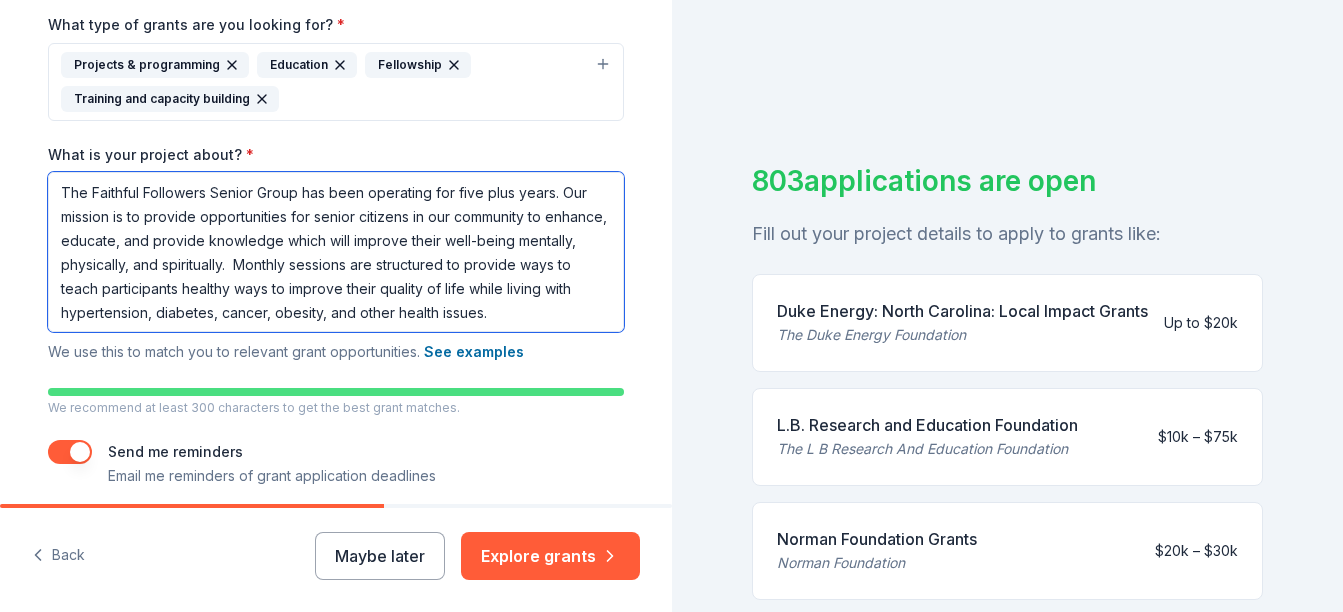 click on "The Faithful Followers Senior Group has been operating for five plus years. Our mission is to provide opportunities for senior citizens in our community to enhance, educate, and provide knowledge which will improve their well-being mentally, physically, and spiritually.  Monthly sessions are structured to provide ways to teach participants healthy ways to improve their quality of life while living with hypertension, diabetes, cancer, obesity, and other health issues." at bounding box center [336, 252] 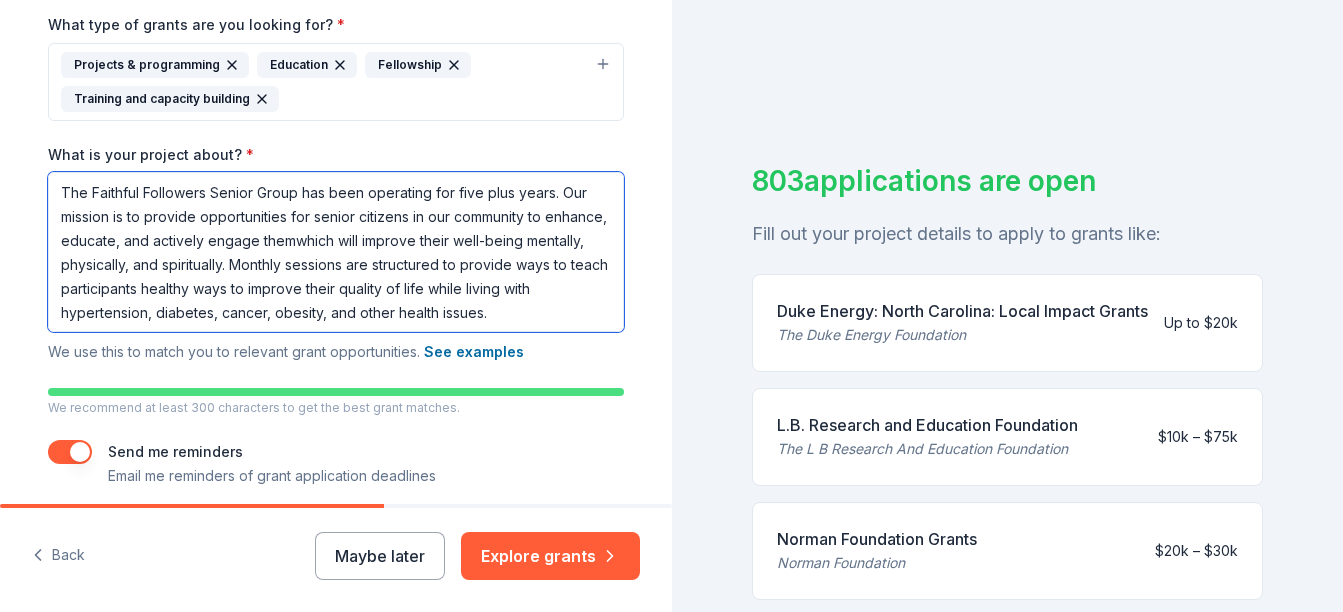 click on "The Faithful Followers Senior Group has been operating for five plus years. Our mission is to provide opportunities for senior citizens in our community to enhance, educate, and actively engage themwhich will improve their well-being mentally, physically, and spiritually. Monthly sessions are structured to provide ways to teach participants healthy ways to improve their quality of life while living with hypertension, diabetes, cancer, obesity, and other health issues." at bounding box center (336, 252) 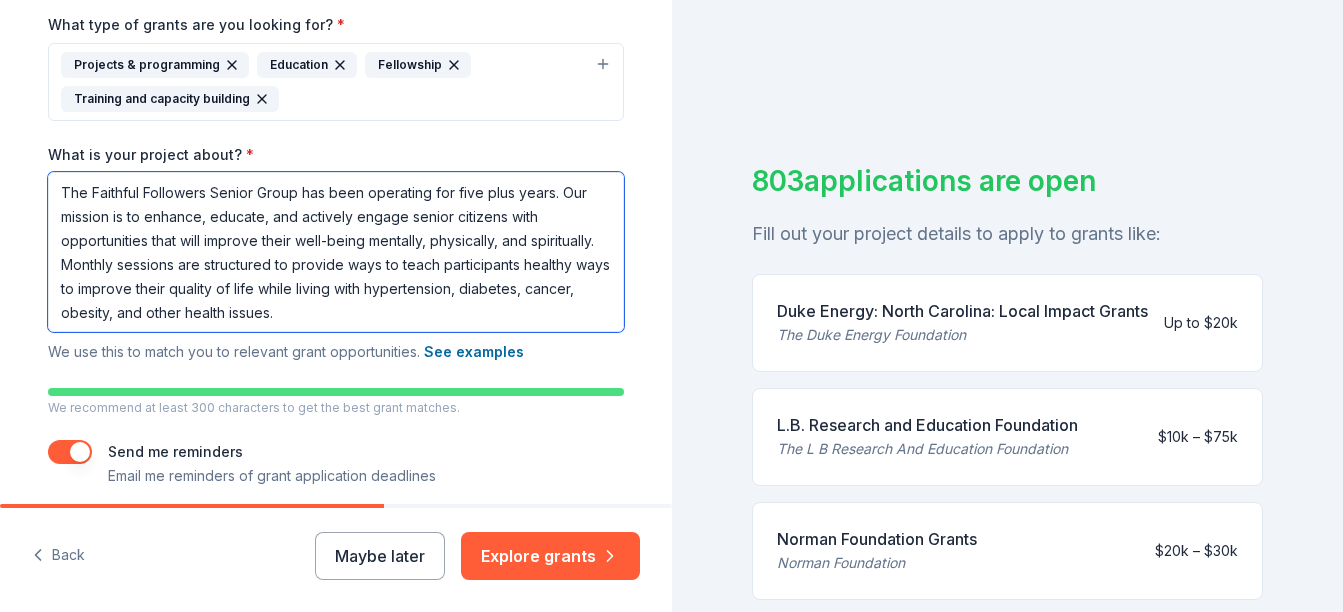 click on "The Faithful Followers Senior Group has been operating for five plus years. Our mission is to enhance, educate, and actively engage senior citizens with opportunities that will improve their well-being mentally, physically, and spiritually. Monthly sessions are structured to provide ways to teach participants healthy ways to improve their quality of life while living with hypertension, diabetes, cancer, obesity, and other health issues." at bounding box center [336, 252] 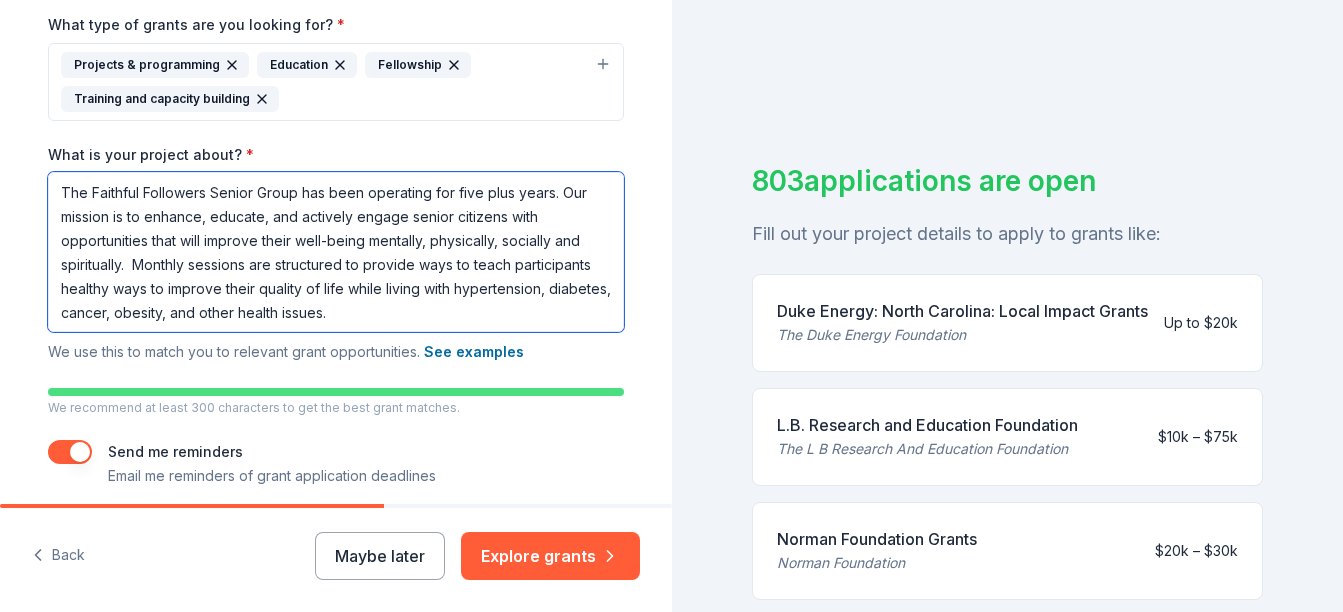 click on "The Faithful Followers Senior Group has been operating for five plus years. Our mission is to enhance, educate, and actively engage senior citizens with opportunities that will improve their well-being mentally, physically, socially and spiritually.  Monthly sessions are structured to provide ways to teach participants healthy ways to improve their quality of life while living with hypertension, diabetes, cancer, obesity, and other health issues." at bounding box center [336, 252] 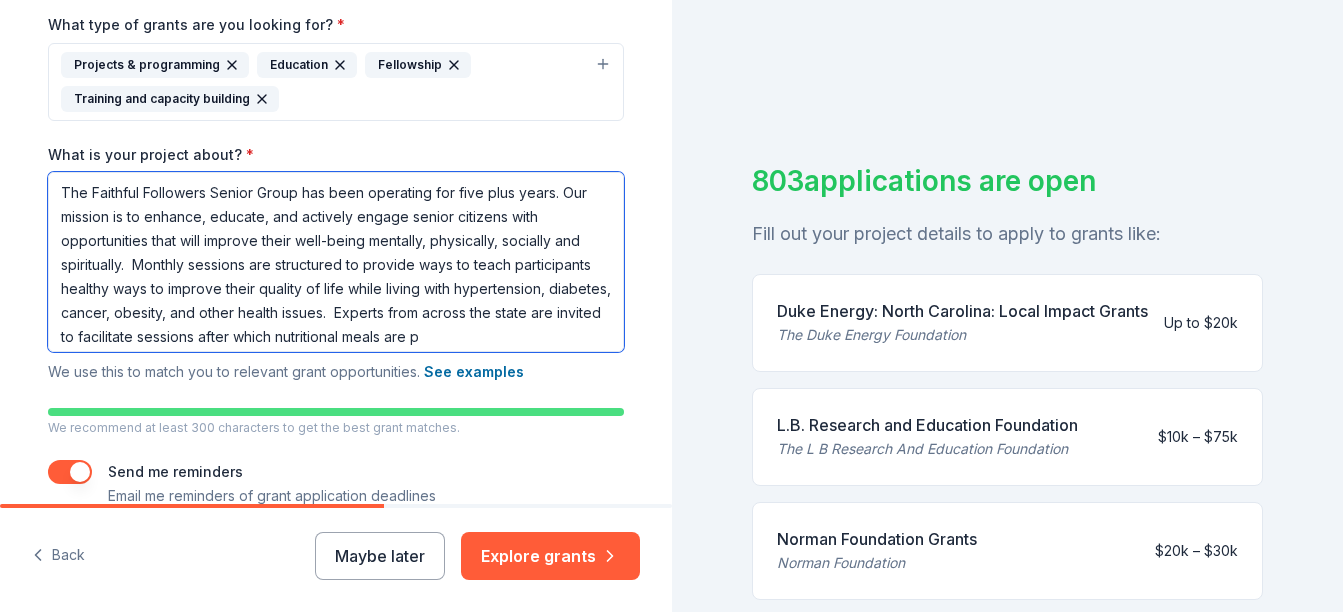 scroll, scrollTop: 19, scrollLeft: 0, axis: vertical 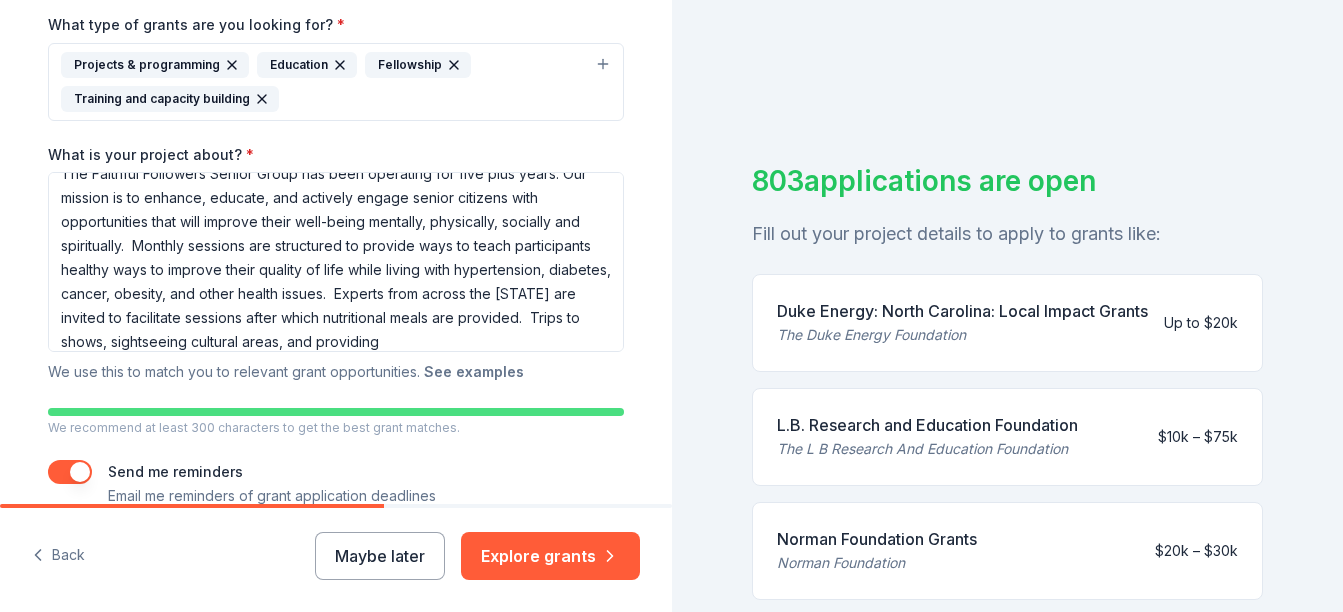 click on "See examples" at bounding box center (474, 372) 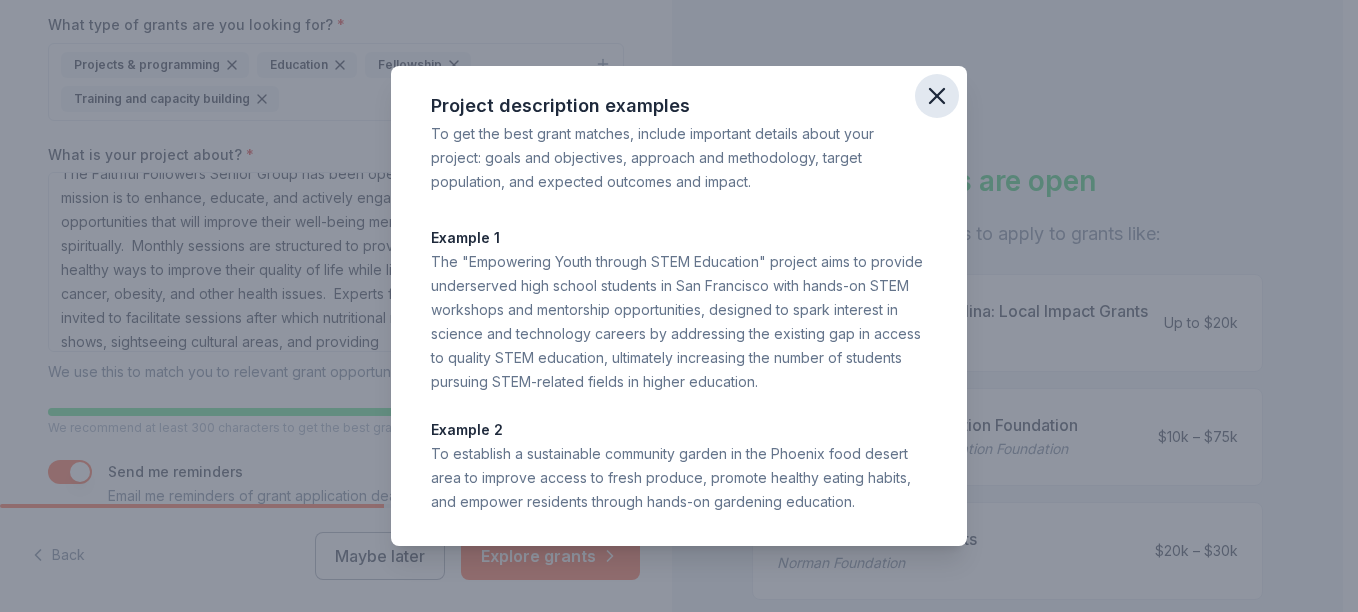 click 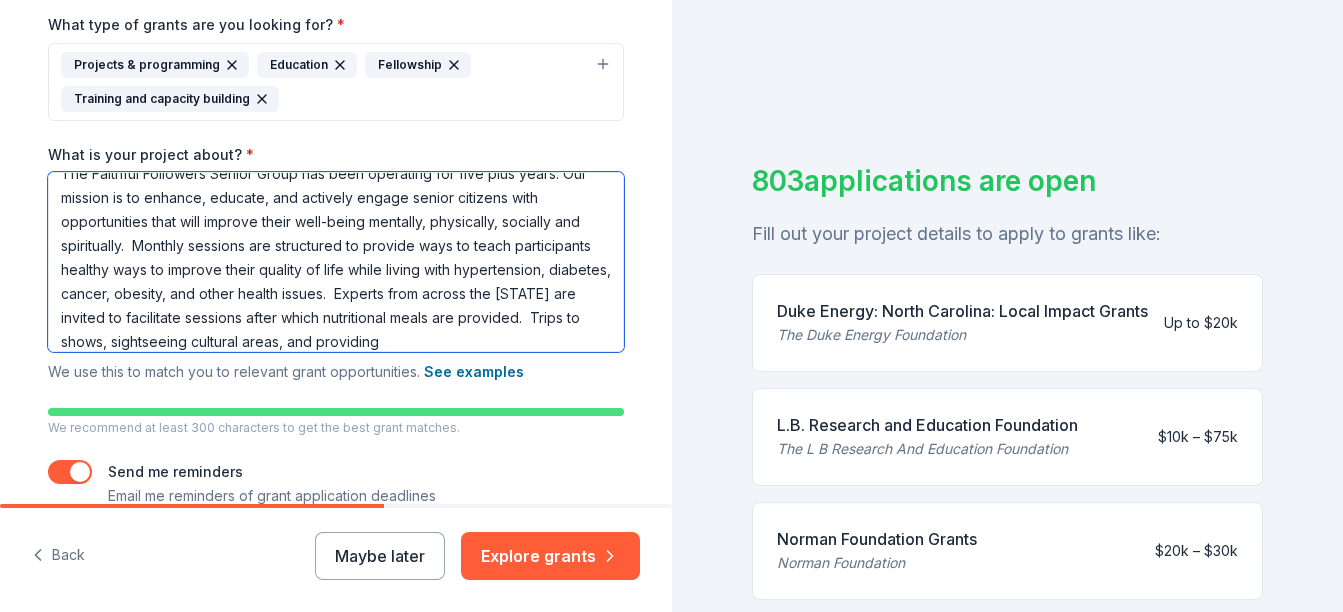 click on "The Faithful Followers Senior Group has been operating for five plus years. Our mission is to enhance, educate, and actively engage senior citizens with opportunities that will improve their well-being mentally, physically, socially and spiritually.  Monthly sessions are structured to provide ways to teach participants healthy ways to improve their quality of life while living with hypertension, diabetes, cancer, obesity, and other health issues.  Experts from across the [STATE] are invited to facilitate sessions after which nutritional meals are provided.  Trips to shows, sightseeing cultural areas, and providing" at bounding box center (336, 262) 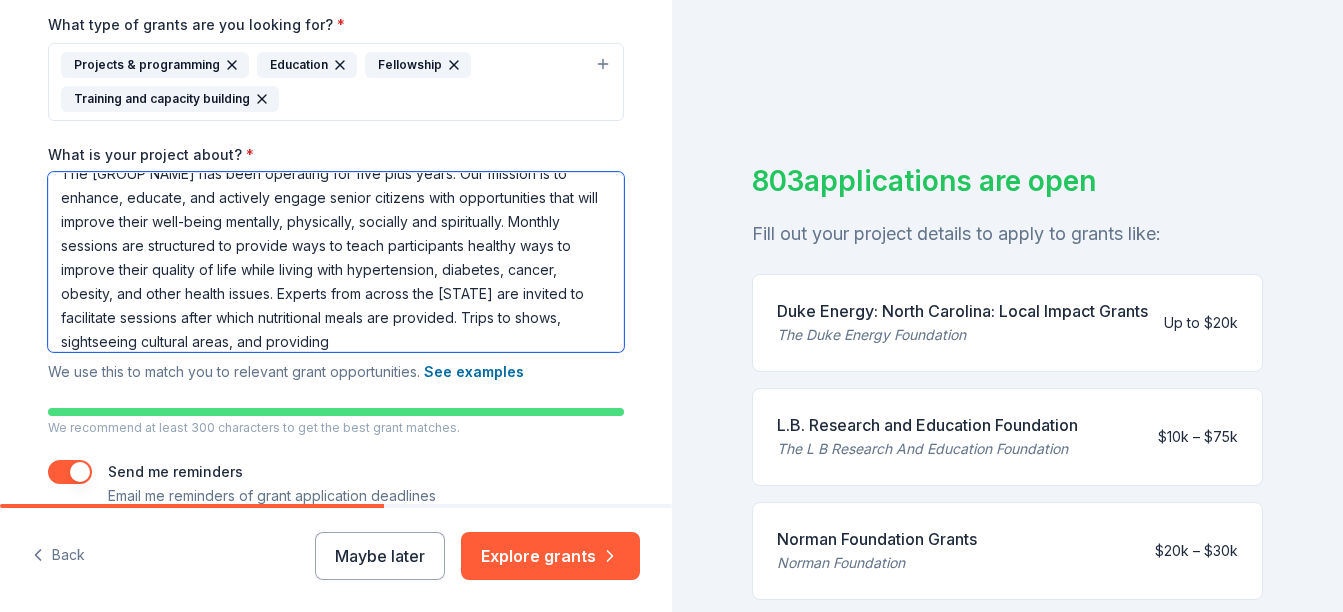 click on "The [GROUP NAME] has been operating for five plus years. Our mission is to enhance, educate, and actively engage senior citizens with opportunities that will improve their well-being mentally, physically, socially and spiritually. Monthly sessions are structured to provide ways to teach participants healthy ways to improve their quality of life while living with hypertension, diabetes, cancer, obesity, and other health issues. Experts from across the [STATE] are invited to facilitate sessions after which nutritional meals are provided. Trips to shows, sightseeing cultural areas, and providing" at bounding box center (336, 262) 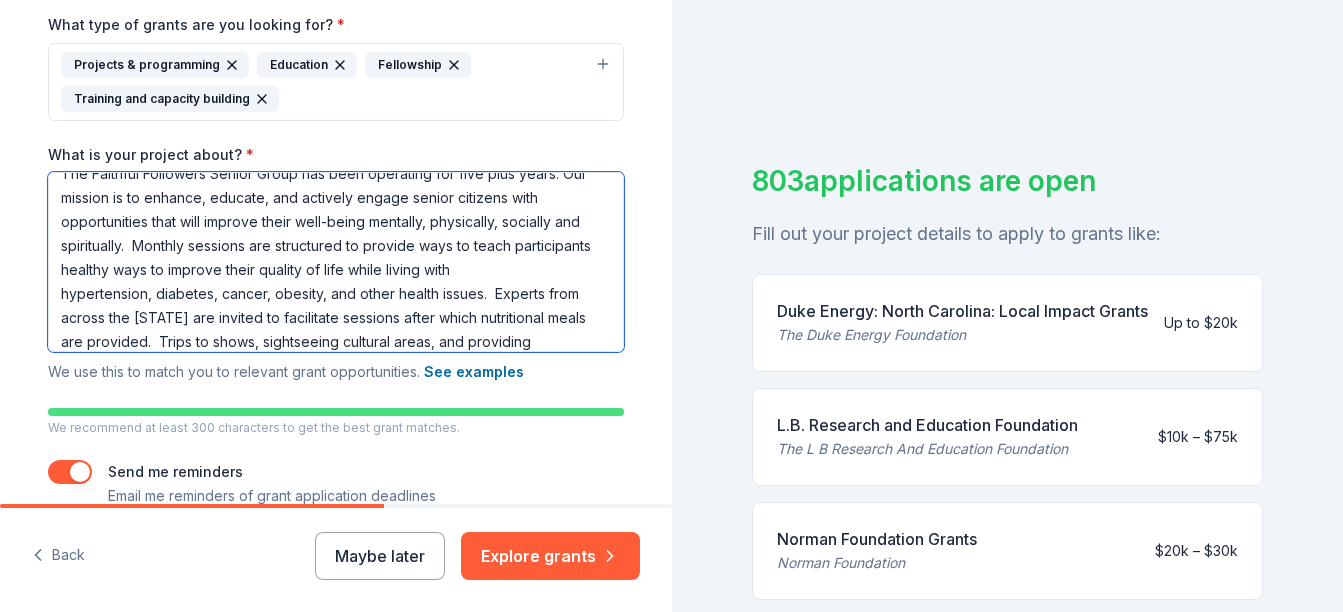 click on "The Faithful Followers Senior Group has been operating for five plus years. Our mission is to enhance, educate, and actively engage senior citizens with opportunities that will improve their well-being mentally, physically, socially and spiritually.  Monthly sessions are structured to provide ways to teach participants healthy ways to improve their quality of life while living with
hypertension, diabetes, cancer, obesity, and other health issues.  Experts from across the [STATE] are invited to facilitate sessions after which nutritional meals are provided.  Trips to shows, sightseeing cultural areas, and providing" at bounding box center [336, 262] 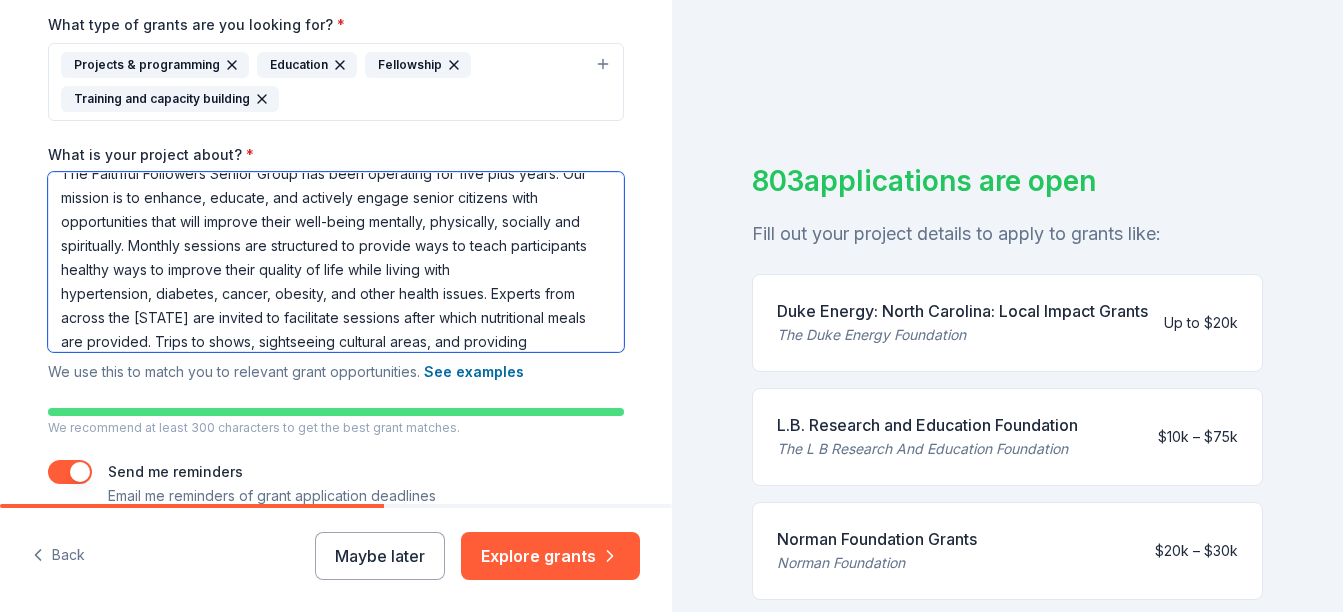click on "The Faithful Followers Senior Group has been operating for five plus years. Our mission is to enhance, educate, and actively engage senior citizens with opportunities that will improve their well-being mentally, physically, socially and spiritually. Monthly sessions are structured to provide ways to teach participants healthy ways to improve their quality of life while living with
hypertension, diabetes, cancer, obesity, and other health issues. Experts from across the [STATE] are invited to facilitate sessions after which nutritional meals are provided. Trips to shows, sightseeing cultural areas, and providing" at bounding box center (336, 262) 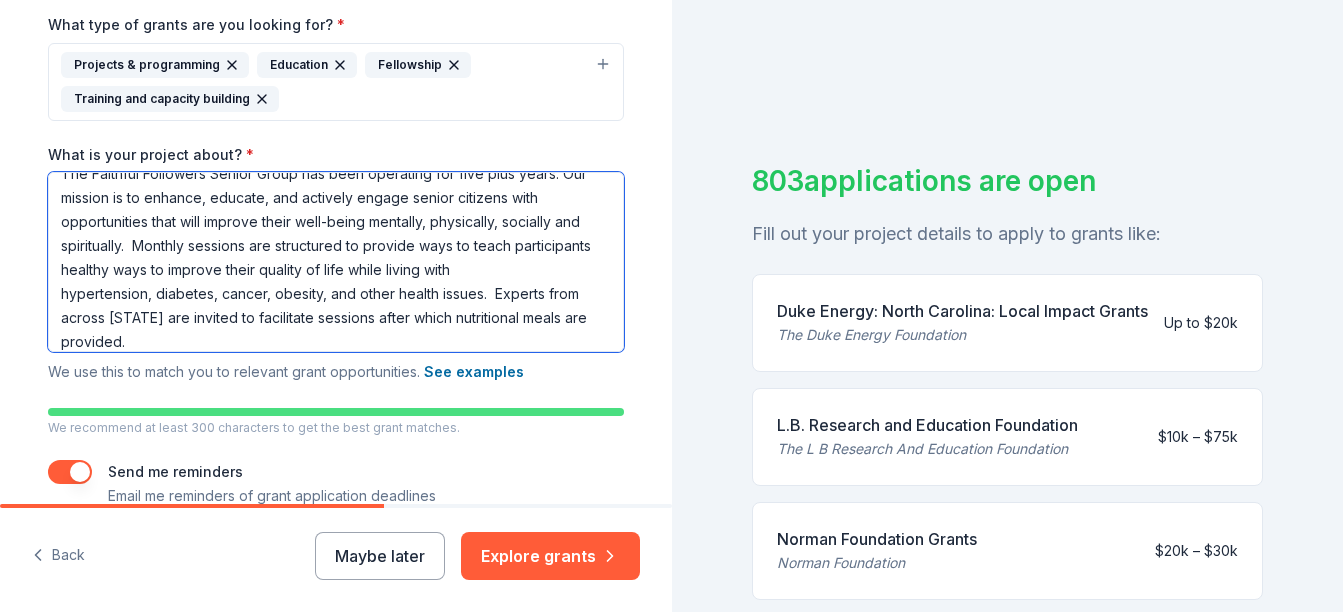 click on "The Faithful Followers Senior Group has been operating for five plus years. Our mission is to enhance, educate, and actively engage senior citizens with opportunities that will improve their well-being mentally, physically, socially and spiritually.  Monthly sessions are structured to provide ways to teach participants healthy ways to improve their quality of life while living with
hypertension, diabetes, cancer, obesity, and other health issues.  Experts from across [STATE] are invited to facilitate sessions after which nutritional meals are provided." at bounding box center (336, 262) 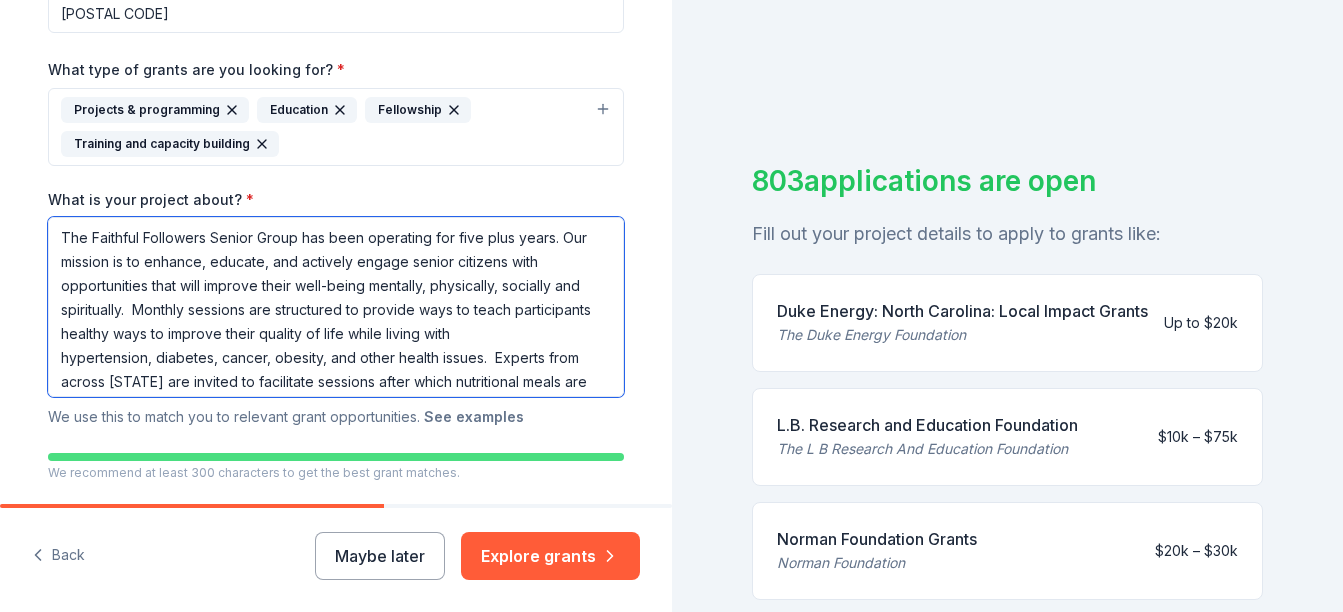 scroll, scrollTop: 440, scrollLeft: 0, axis: vertical 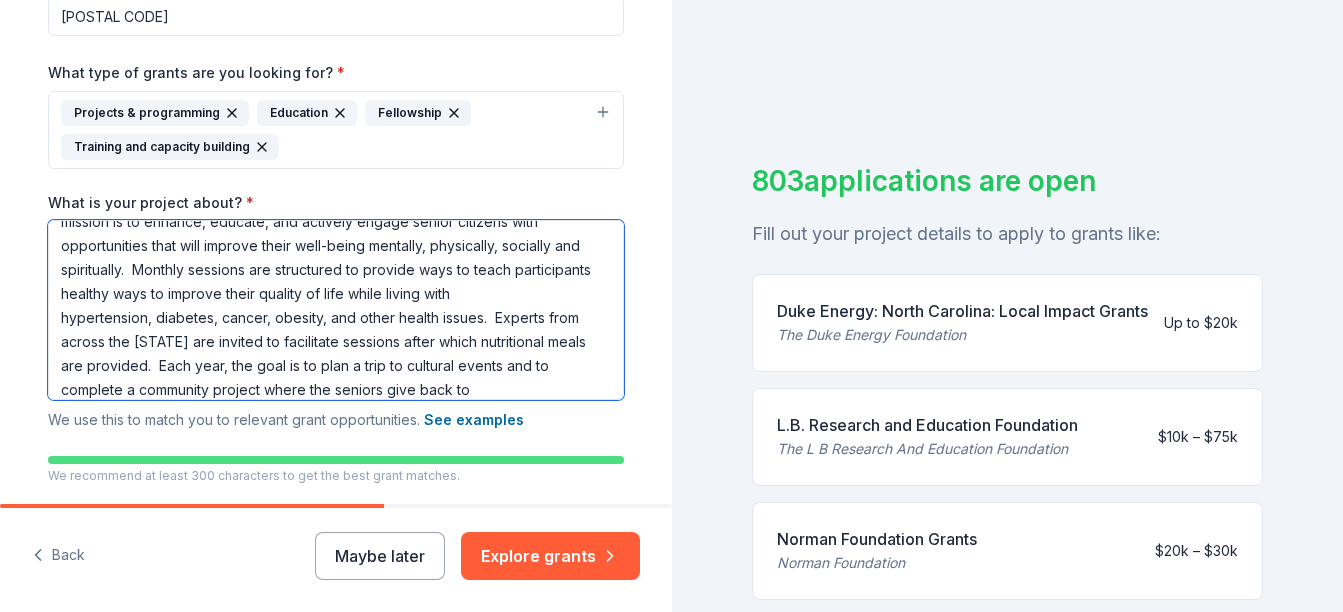 click on "The Faithful Followers Senior Group has been operating for five plus years. Our mission is to enhance, educate, and actively engage senior citizens with opportunities that will improve their well-being mentally, physically, socially and spiritually.  Monthly sessions are structured to provide ways to teach participants healthy ways to improve their quality of life while living with
hypertension, diabetes, cancer, obesity, and other health issues.  Experts from across the [STATE] are invited to facilitate sessions after which nutritional meals are provided.  Each year, the goal is to plan a trip to cultural events and to complete a community project where the seniors give back to" at bounding box center (336, 310) 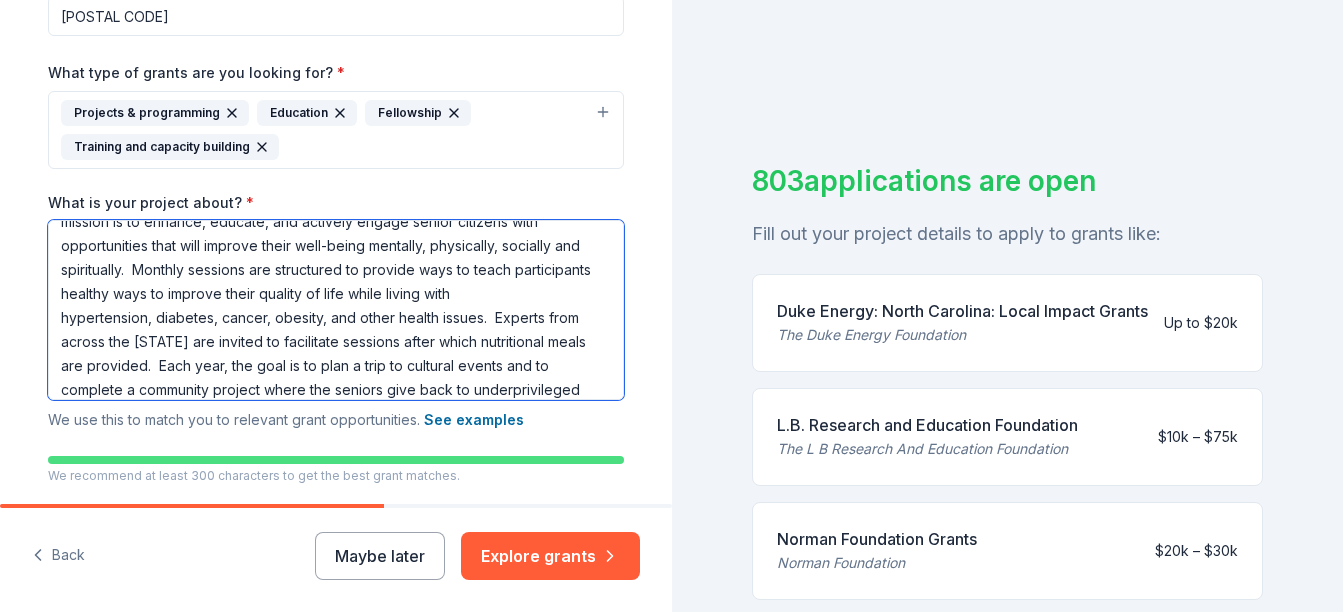 scroll, scrollTop: 67, scrollLeft: 0, axis: vertical 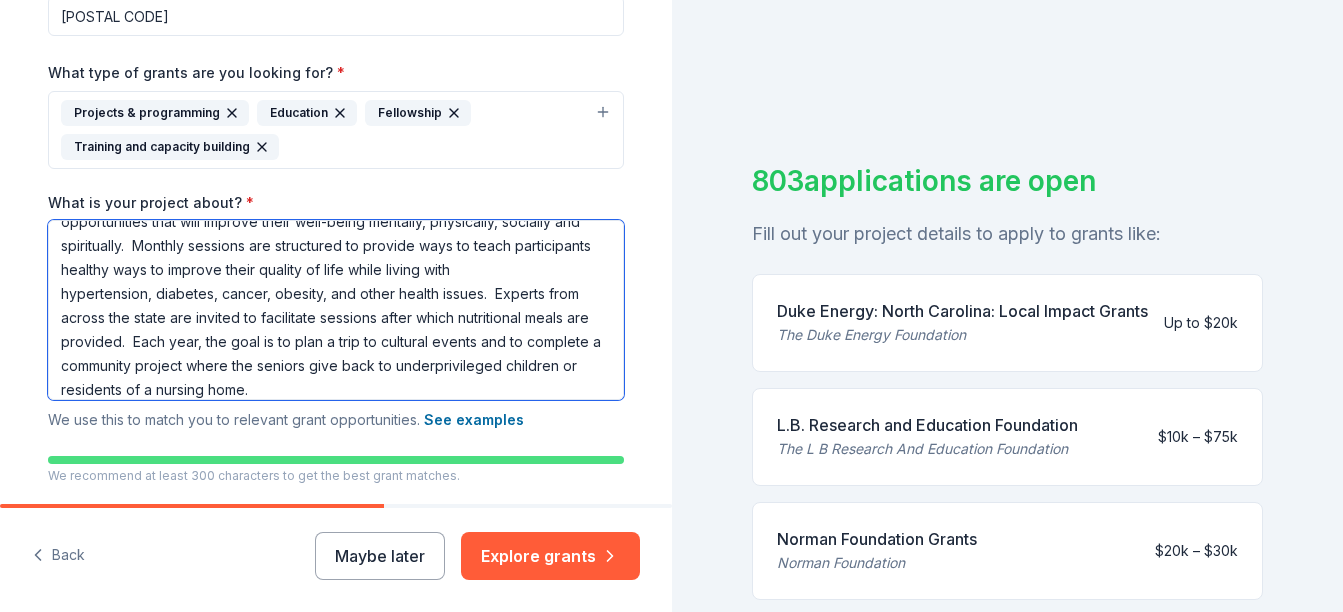 click on "The Faithful Followers Senior Group has been operating for five plus years. Our mission is to enhance, educate, and actively engage senior citizens with opportunities that will improve their well-being mentally, physically, socially and spiritually.  Monthly sessions are structured to provide ways to teach participants healthy ways to improve their quality of life while living with
hypertension, diabetes, cancer, obesity, and other health issues.  Experts from across the state are invited to facilitate sessions after which nutritional meals are provided.  Each year, the goal is to plan a trip to cultural events and to complete a community project where the seniors give back to underprivileged children or residents of a nursing home." at bounding box center (336, 310) 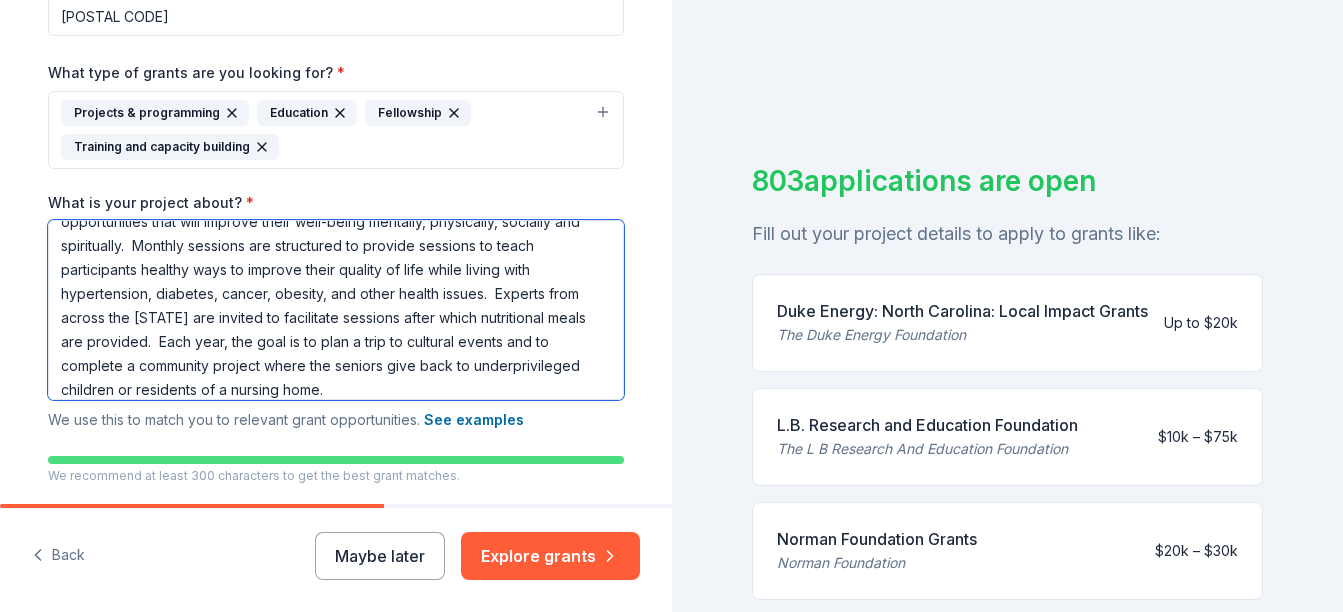 click on "The Faithful Followers Senior Group has been operating for five plus years. Our mission is to enhance, educate, and actively engage senior citizens with opportunities that will improve their well-being mentally, physically, socially and spiritually.  Monthly sessions are structured to provide sessions to teach participants healthy ways to improve their quality of life while living with
hypertension, diabetes, cancer, obesity, and other health issues.  Experts from across the [STATE] are invited to facilitate sessions after which nutritional meals are provided.  Each year, the goal is to plan a trip to cultural events and to complete a community project where the seniors give back to underprivileged children or residents of a nursing home." at bounding box center [336, 310] 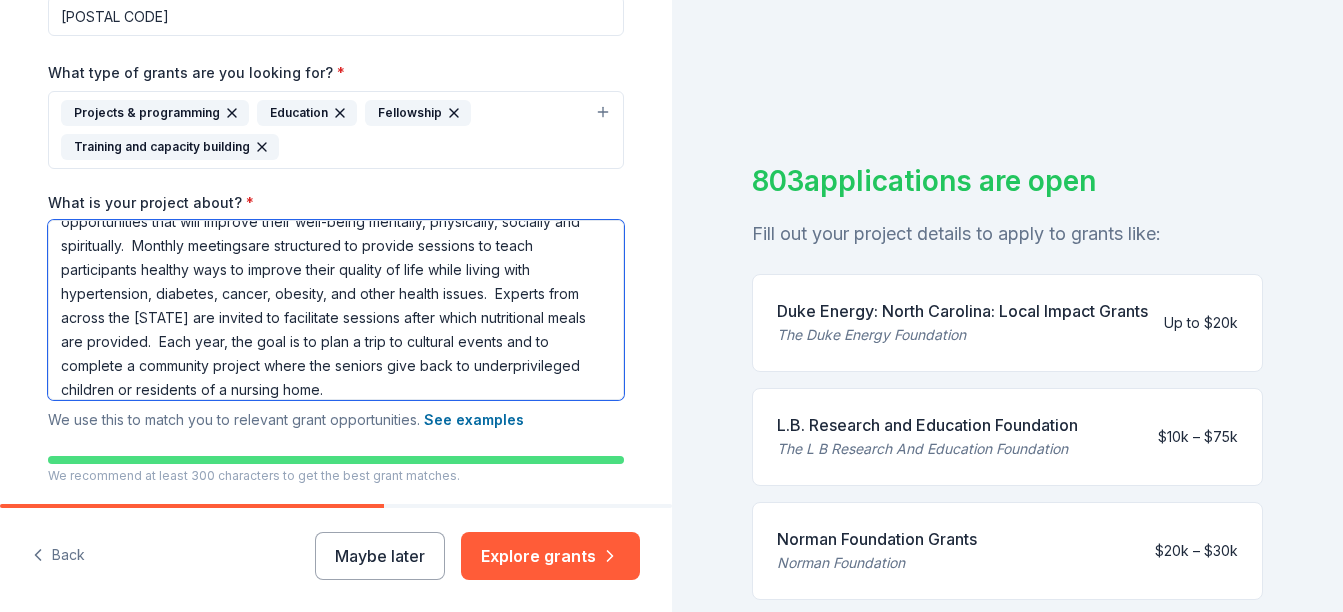 click on "The Faithful Followers Senior Group has been operating for five plus years. Our mission is to enhance, educate, and actively engage senior citizens with opportunities that will improve their well-being mentally, physically, socially and spiritually.  Monthly meetingsare structured to provide sessions to teach participants healthy ways to improve their quality of life while living with
hypertension, diabetes, cancer, obesity, and other health issues.  Experts from across the [STATE] are invited to facilitate sessions after which nutritional meals are provided.  Each year, the goal is to plan a trip to cultural events and to complete a community project where the seniors give back to underprivileged children or residents of a nursing home." at bounding box center (336, 310) 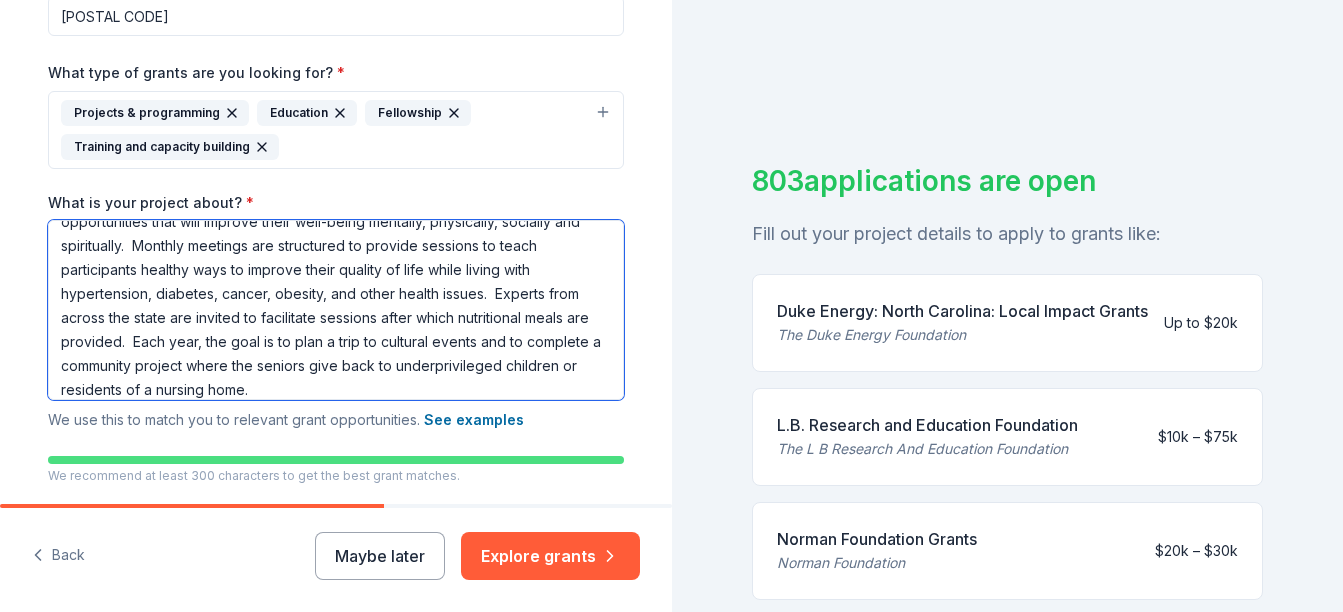 click on "The Faithful Followers Senior Group has been operating for five plus years. Our mission is to enhance, educate, and actively engage senior citizens with opportunities that will improve their well-being mentally, physically, socially and spiritually.  Monthly meetings are structured to provide sessions to teach participants healthy ways to improve their quality of life while living with
hypertension, diabetes, cancer, obesity, and other health issues.  Experts from across the state are invited to facilitate sessions after which nutritional meals are provided.  Each year, the goal is to plan a trip to cultural events and to complete a community project where the seniors give back to underprivileged children or residents of a nursing home." at bounding box center [336, 310] 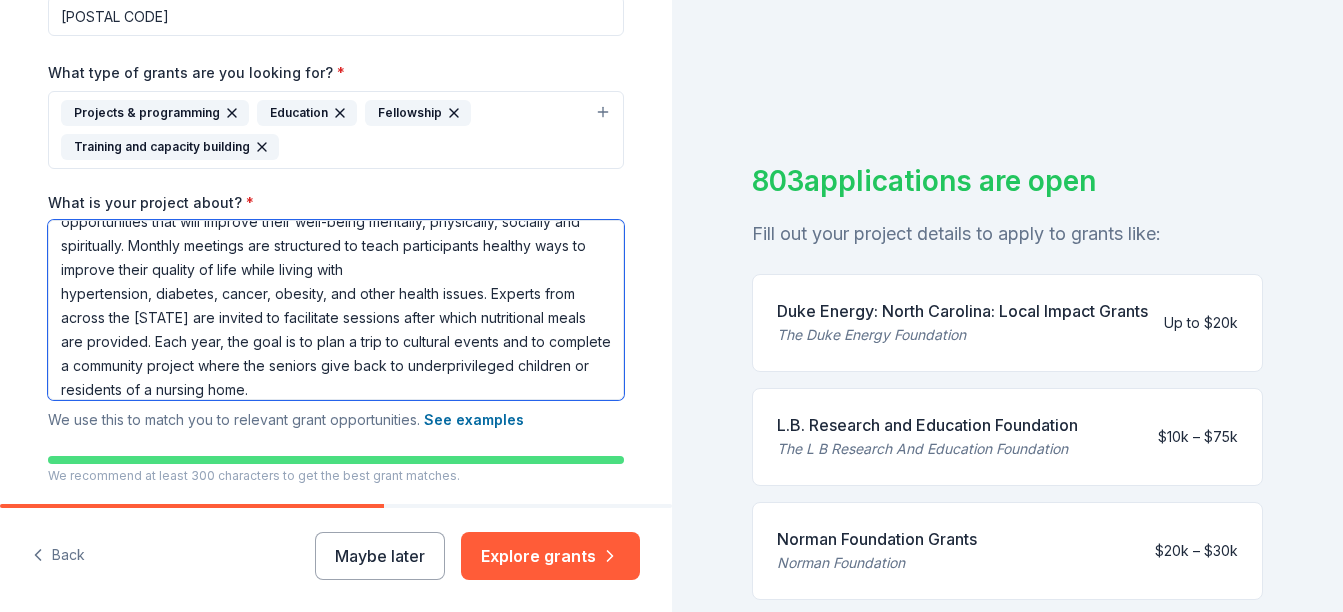 click on "The Faithful Followers Senior Group has been operating for five plus years. Our mission is to enhance, educate, and actively engage senior citizens with opportunities that will improve their well-being mentally, physically, socially and spiritually. Monthly meetings are structured to teach participants healthy ways to improve their quality of life while living with
hypertension, diabetes, cancer, obesity, and other health issues. Experts from across the [STATE] are invited to facilitate sessions after which nutritional meals are provided. Each year, the goal is to plan a trip to cultural events and to complete a community project where the seniors give back to underprivileged children or residents of a nursing home." at bounding box center (336, 310) 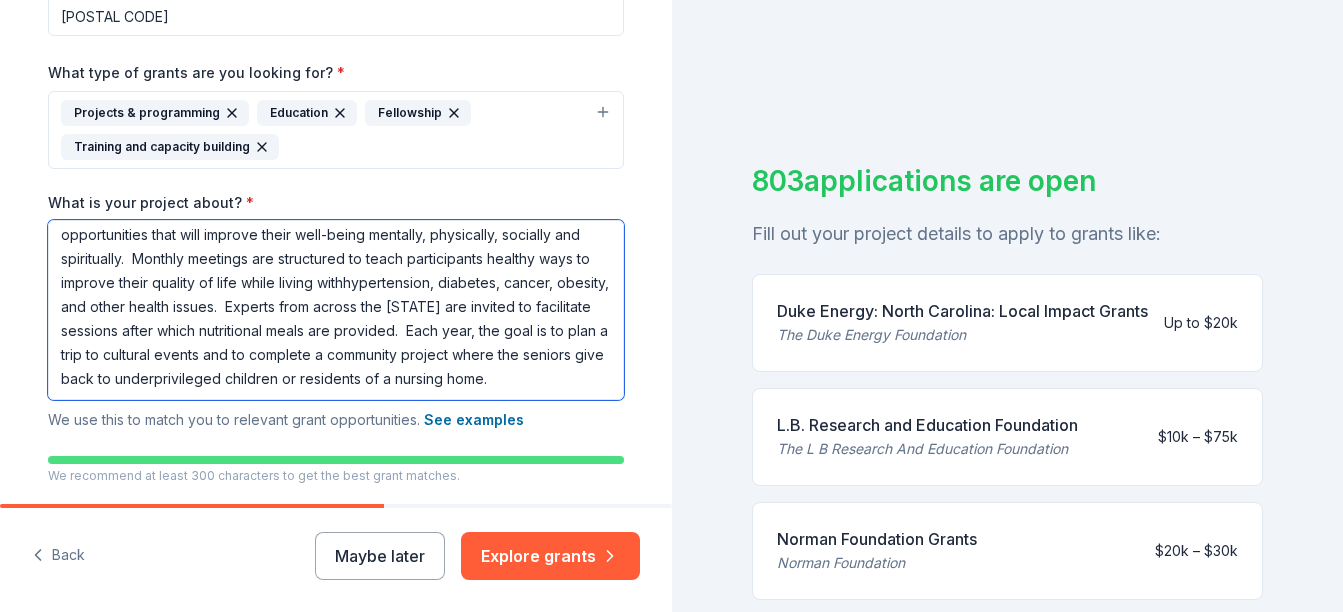 scroll, scrollTop: 43, scrollLeft: 0, axis: vertical 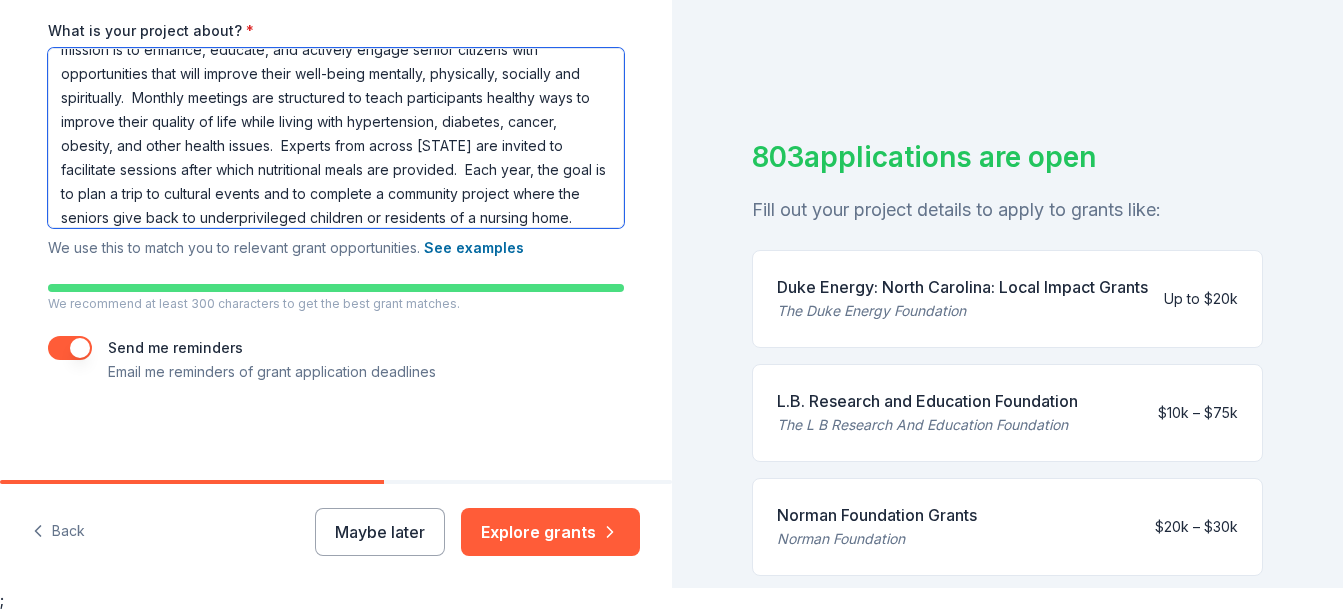type on "The Faithful Followers Senior Group has been operating for five plus years. Our mission is to enhance, educate, and actively engage senior citizens with opportunities that will improve their well-being mentally, physically, socially and spiritually.  Monthly meetings are structured to teach participants healthy ways to improve their quality of life while living with hypertension, diabetes, cancer, obesity, and other health issues.  Experts from across [STATE] are invited to facilitate sessions after which nutritional meals are provided.  Each year, the goal is to plan a trip to cultural events and to complete a community project where the seniors give back to underprivileged children or residents of a nursing home." 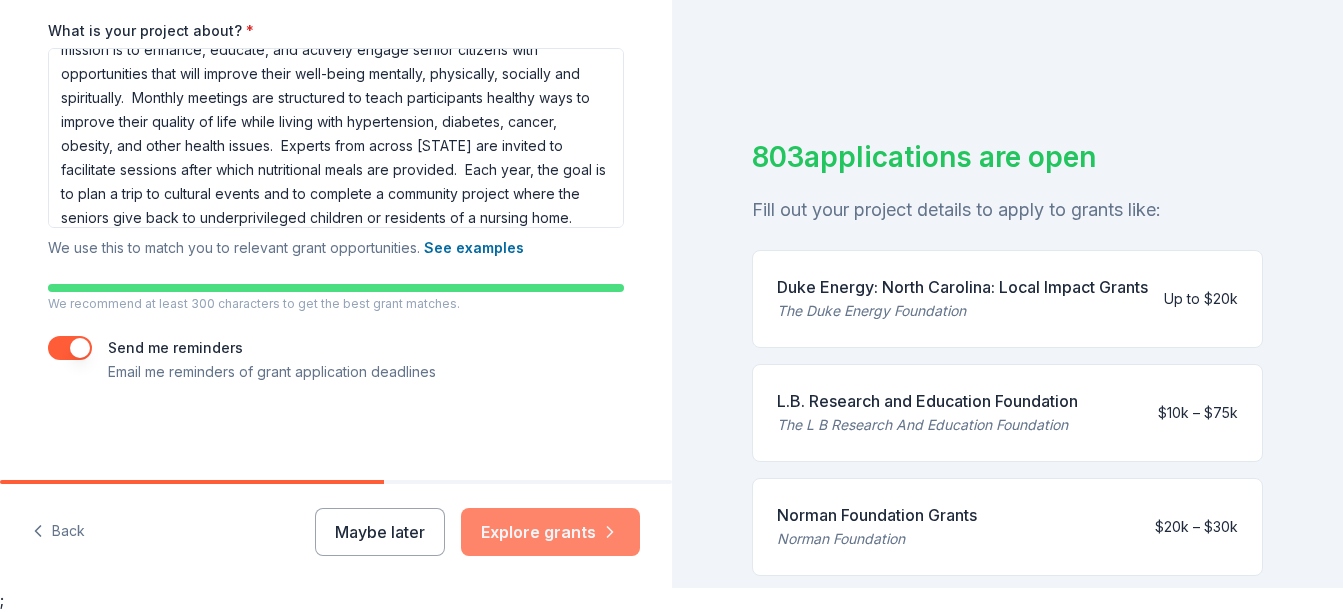 click on "Explore grants" at bounding box center [550, 532] 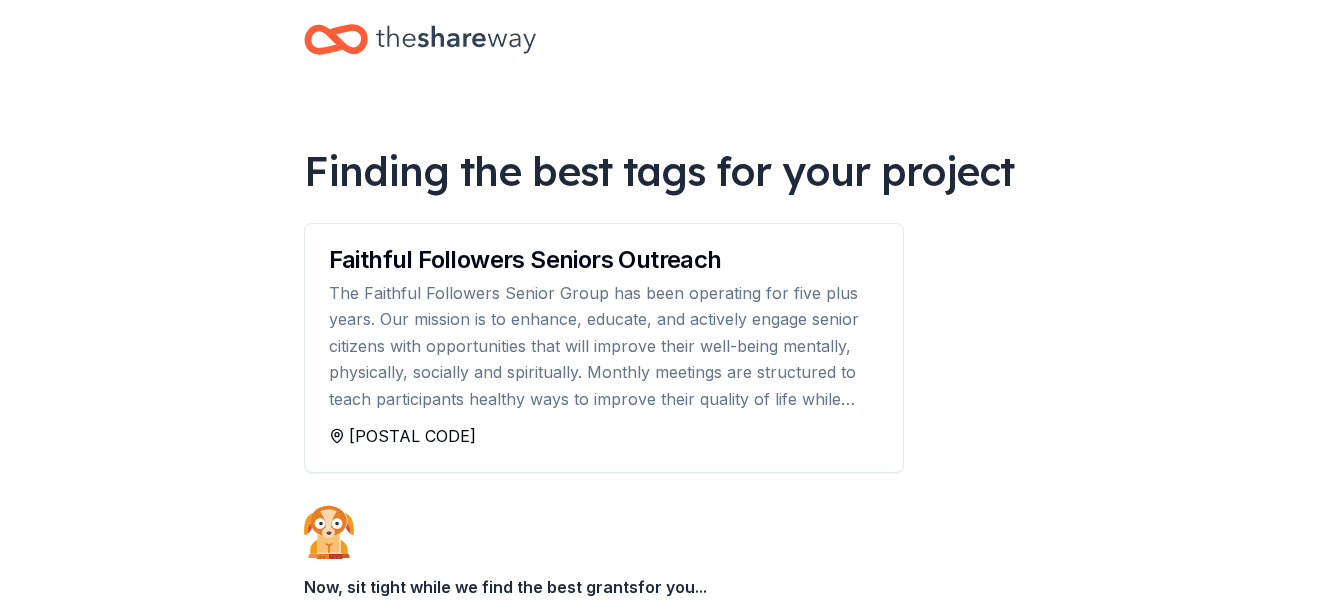 scroll, scrollTop: 0, scrollLeft: 0, axis: both 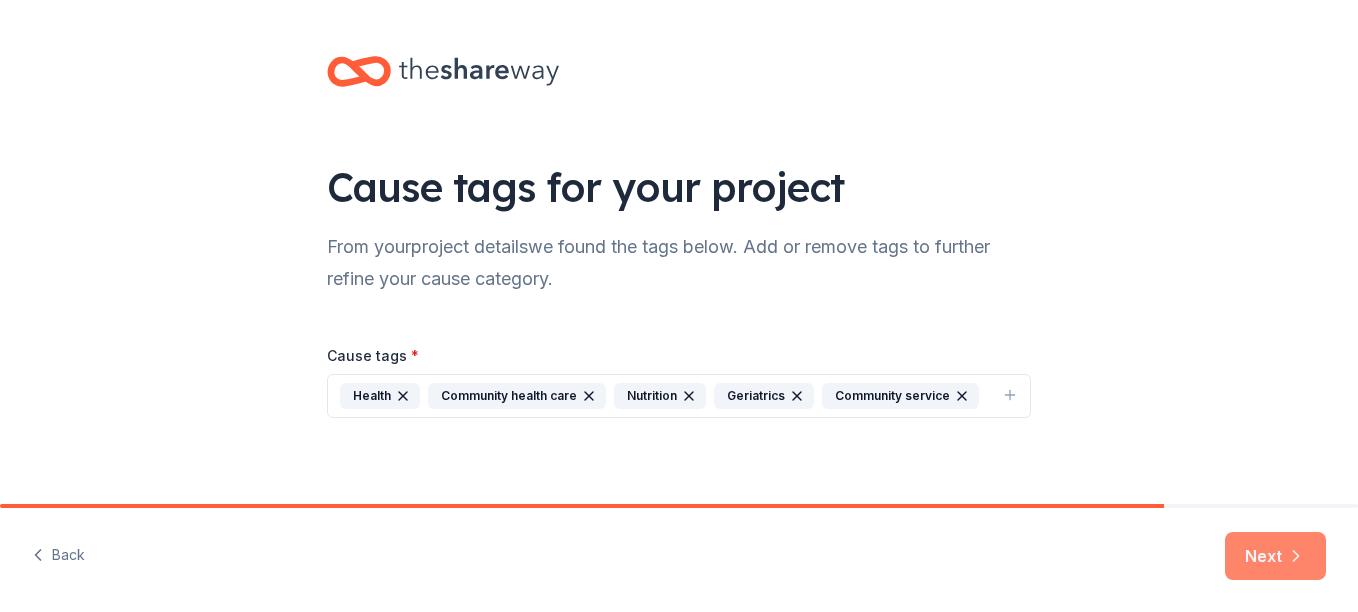 click on "Next" at bounding box center [1275, 556] 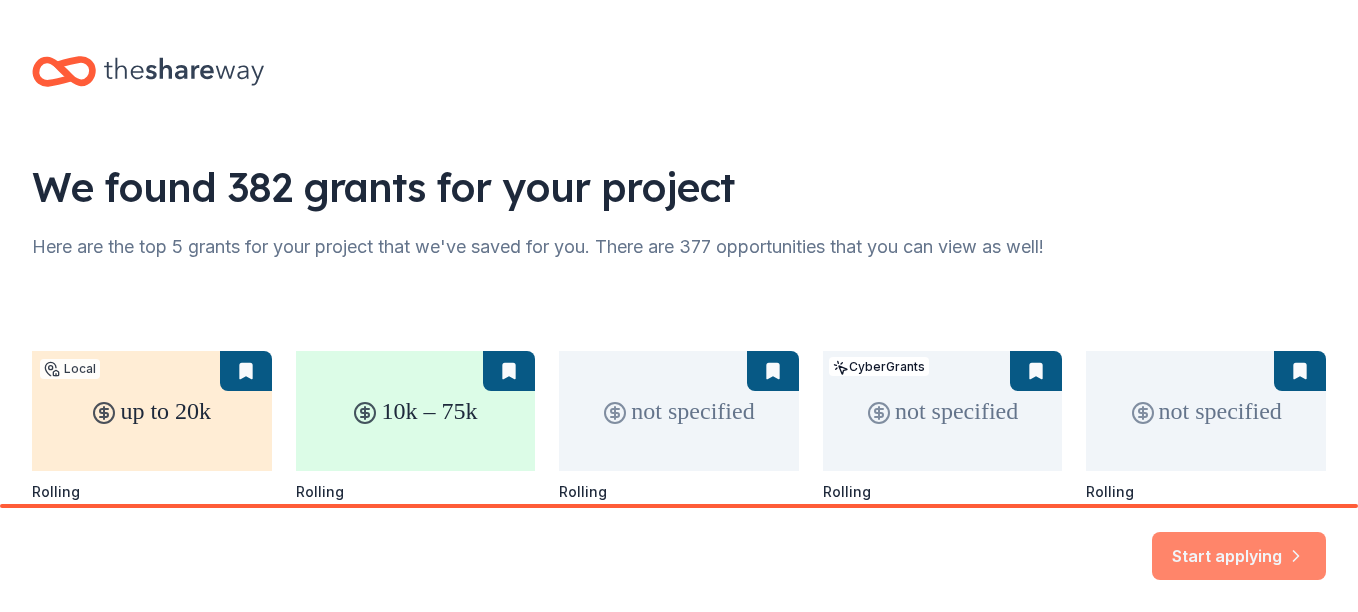 click on "Start applying" at bounding box center [1239, 544] 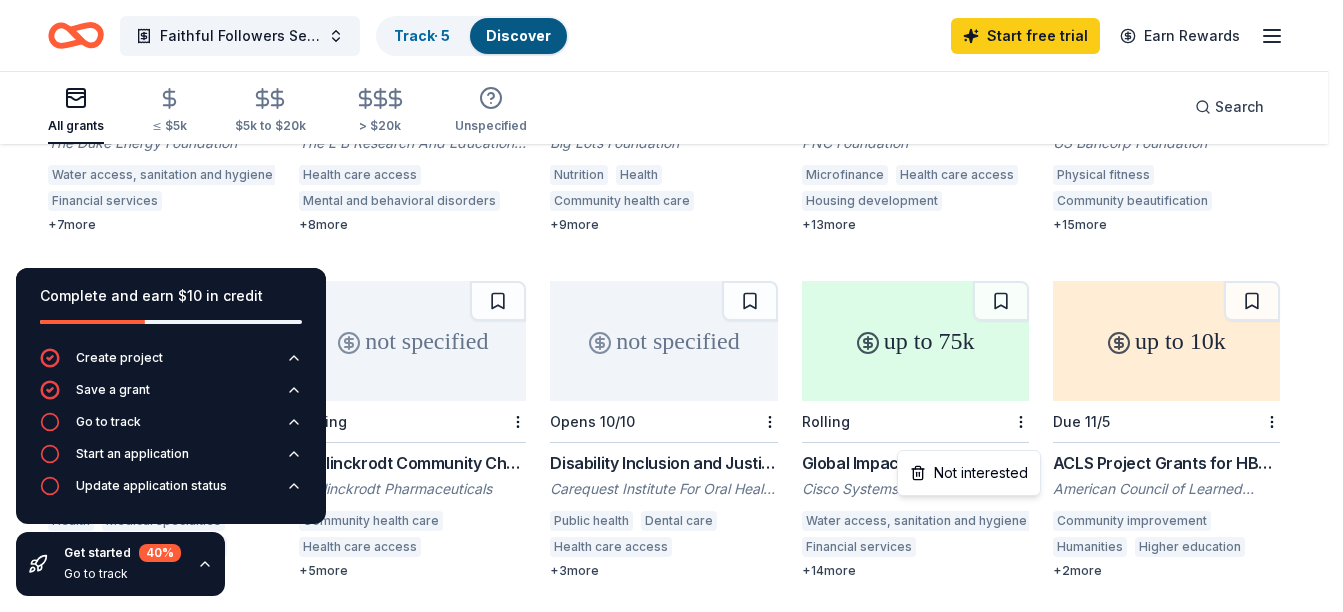 scroll, scrollTop: 383, scrollLeft: 0, axis: vertical 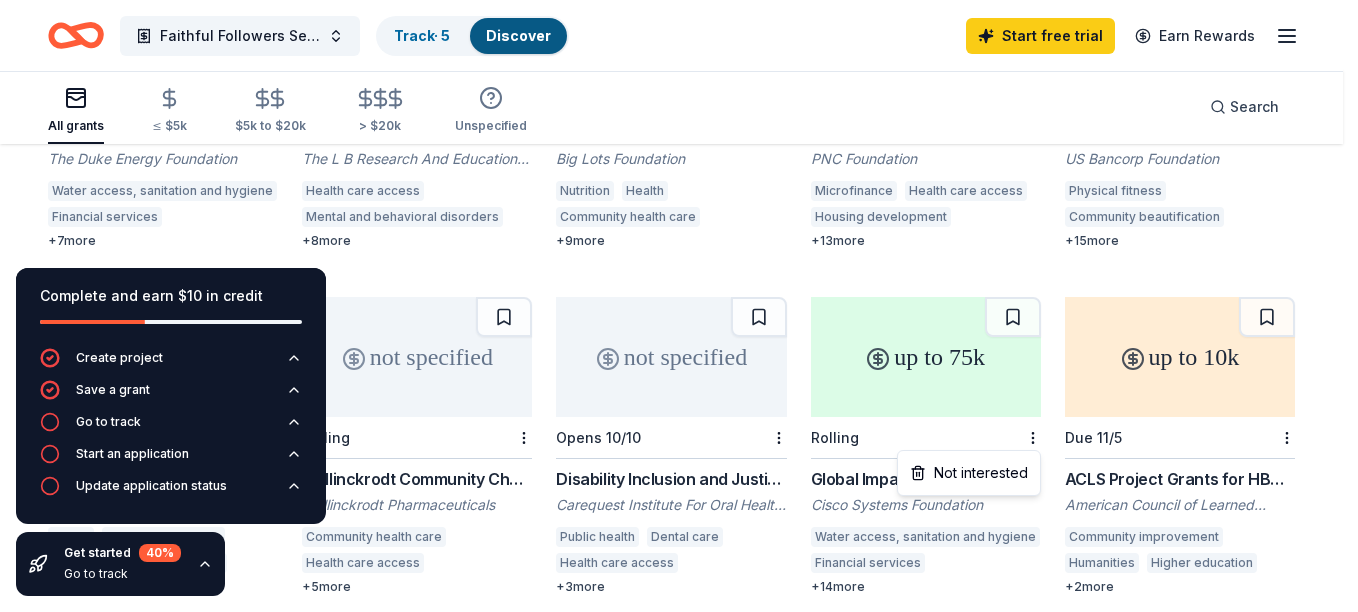 click on "Faithful Followers Seniors Outreach Track  · 5 Discover Start free  trial Earn Rewards All grants ≤ $5k $5k to $20k > $20k Unspecified Search Filter 1 Eligibility Projects & programming, Education, Fellowship, Training and capacity building CyberGrants Local Sort Complete and earn $10 in credit Create project Save a grant Go to track Start an application Update application status Get started 40 % Go to track 996 results  in  [CITY], [STATE] up to 20k Local Rolling Duke Energy: North Carolina: Local Impact Grants The Duke Energy Foundation Water access, sanitation and hygiene Financial services Diversity and intergroup relations Climate change Land resources Disaster preparedness Environmental justice Renewable energy STEM education +  7  more 10k – 75k Rolling L.B. Research and Education Foundation The L B Research And Education Foundation Health care access Mental and behavioral disorders Equal opportunity in education Vocational education Higher education Women's services Middle school education +  8 +" at bounding box center (679, -77) 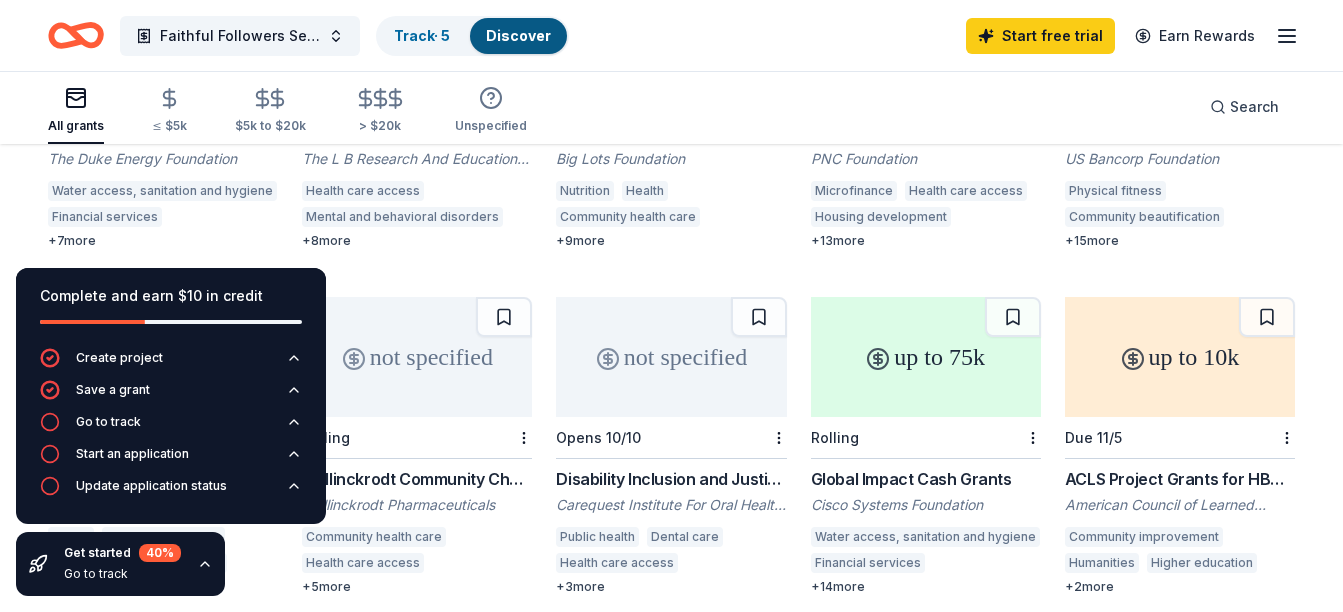 click on "Health" at bounding box center (645, 191) 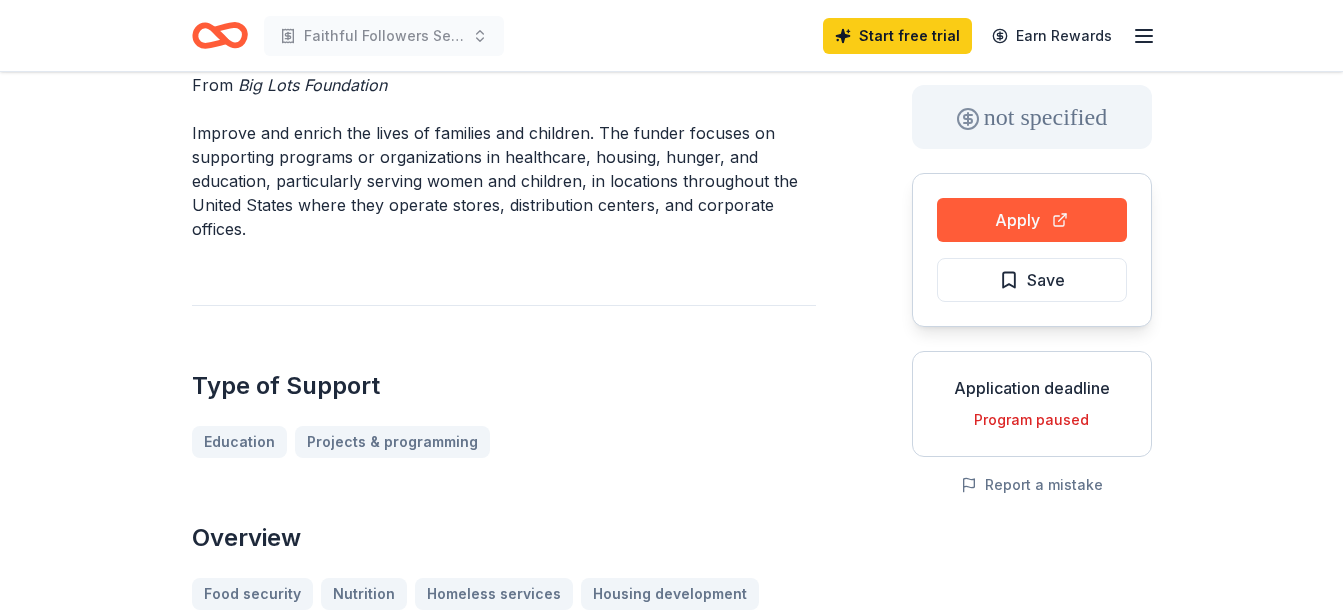 scroll, scrollTop: 106, scrollLeft: 0, axis: vertical 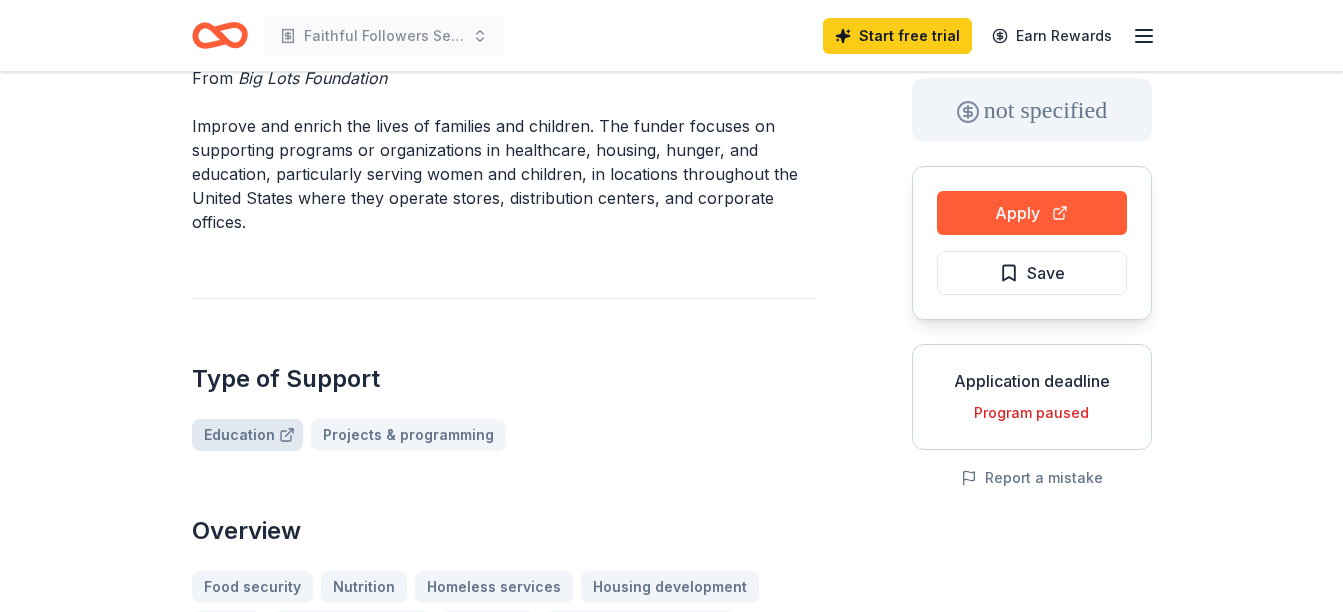 click on "Education" at bounding box center (247, 435) 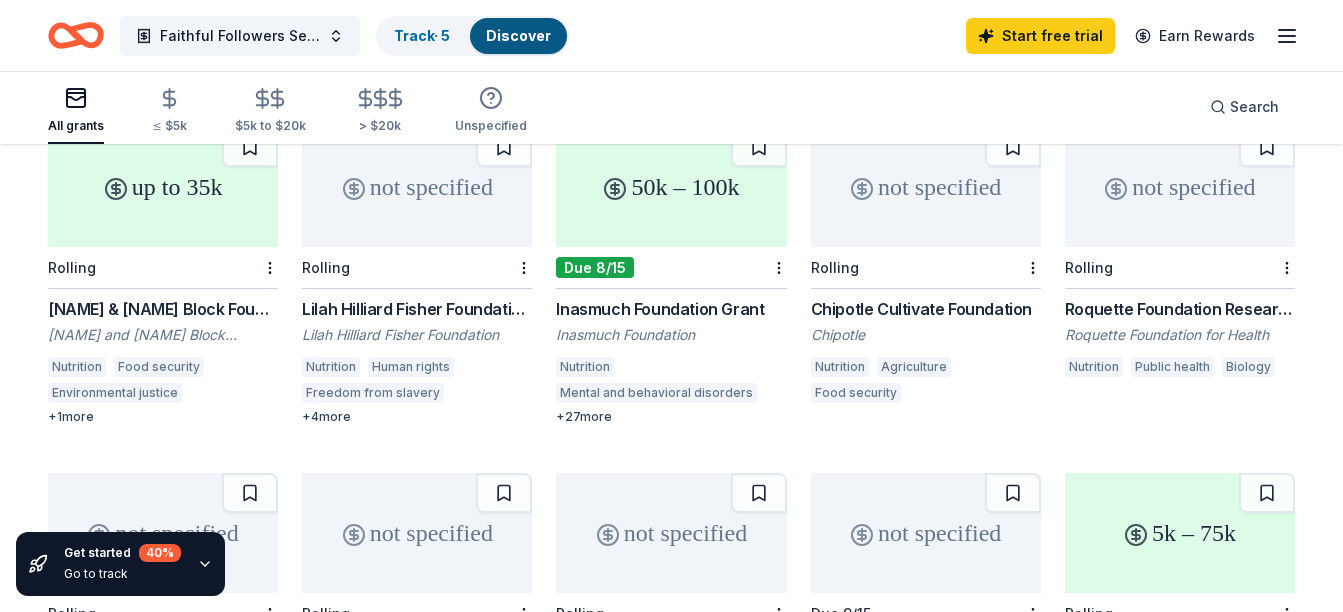 scroll, scrollTop: 904, scrollLeft: 0, axis: vertical 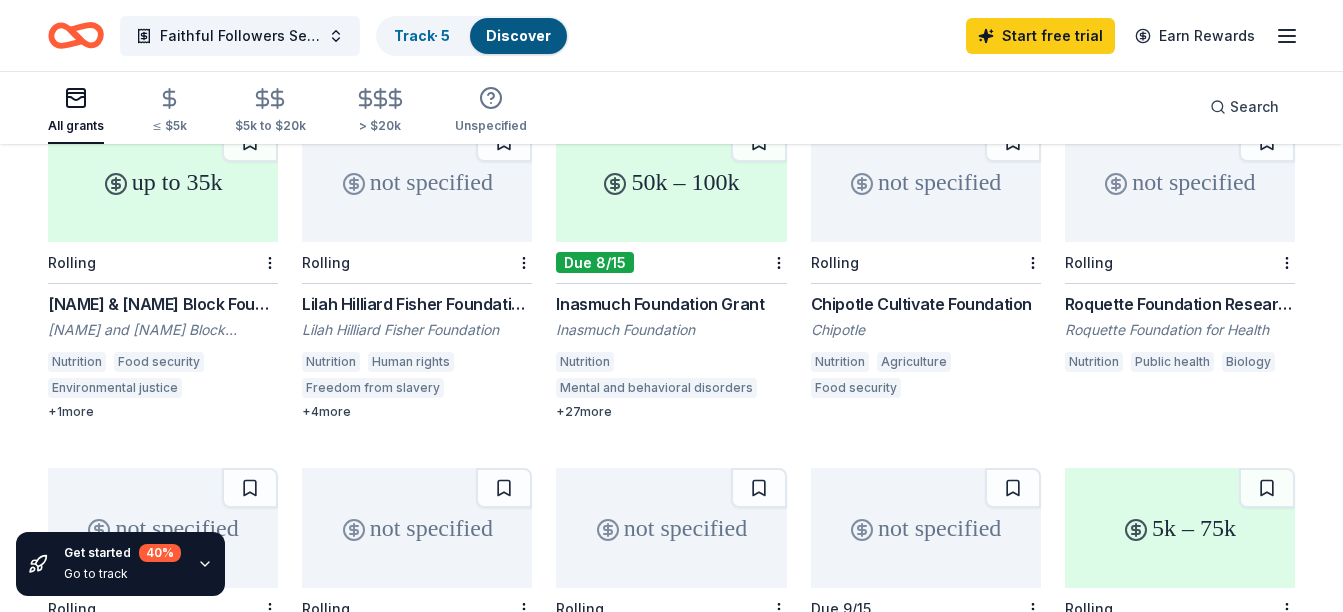 click on "up to 35k" at bounding box center [163, 182] 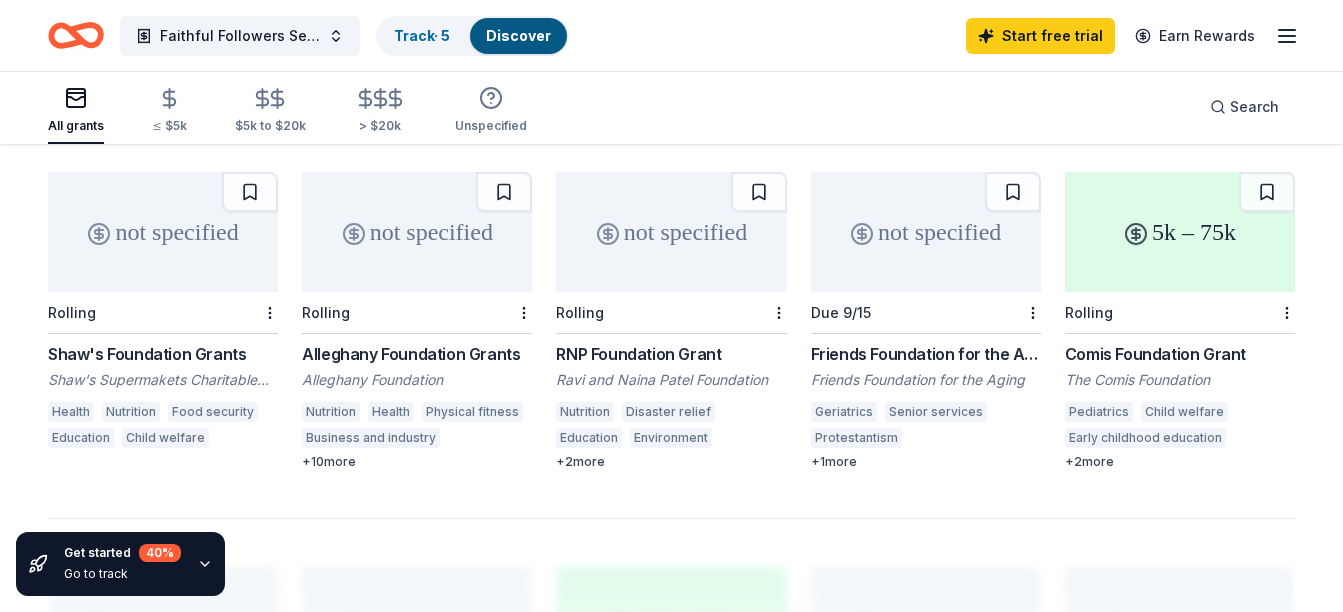 scroll, scrollTop: 1227, scrollLeft: 0, axis: vertical 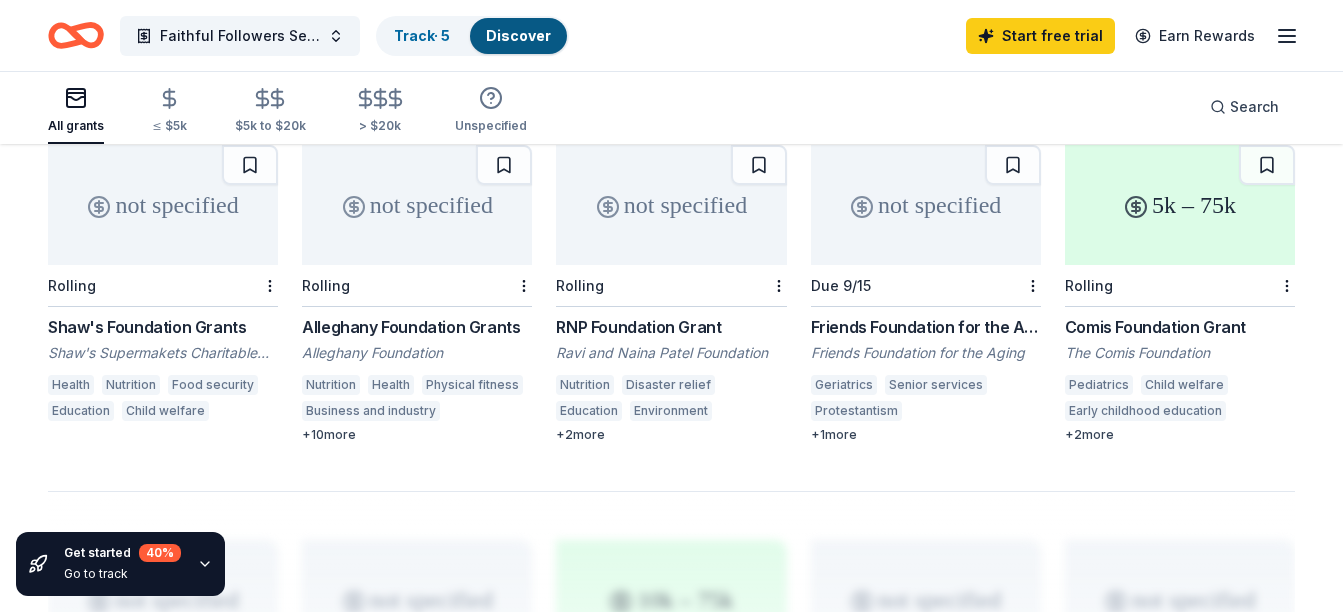 click on "Friends Foundation for the Aging Grant" at bounding box center (926, 327) 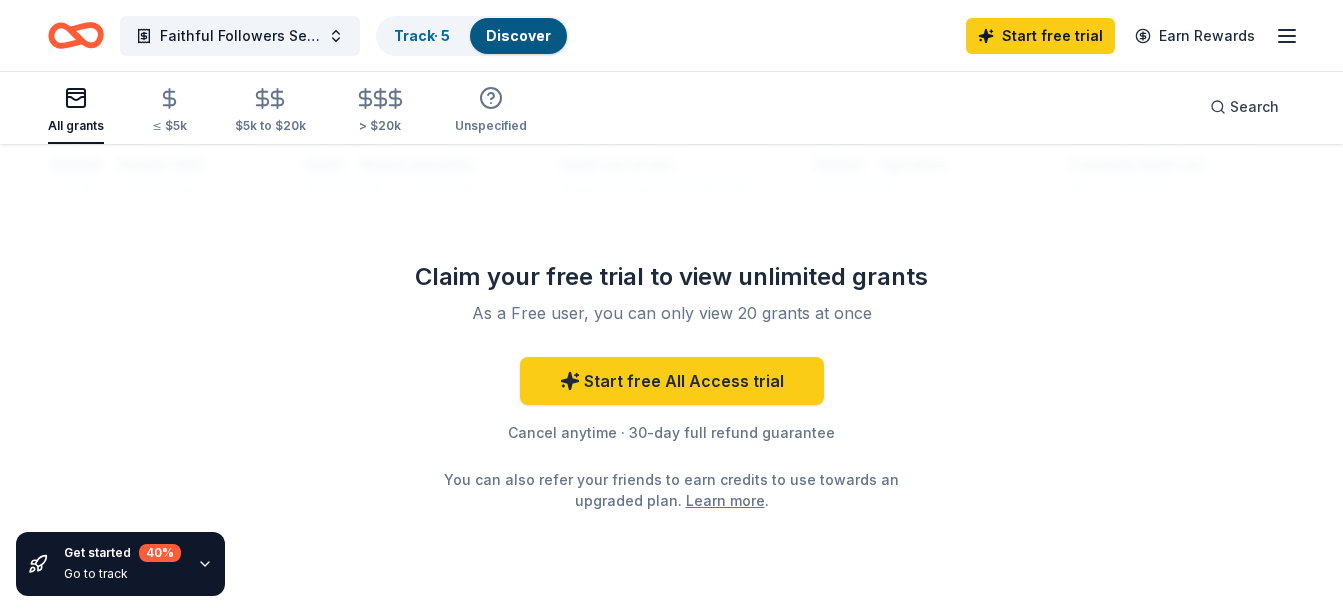 scroll, scrollTop: 1844, scrollLeft: 0, axis: vertical 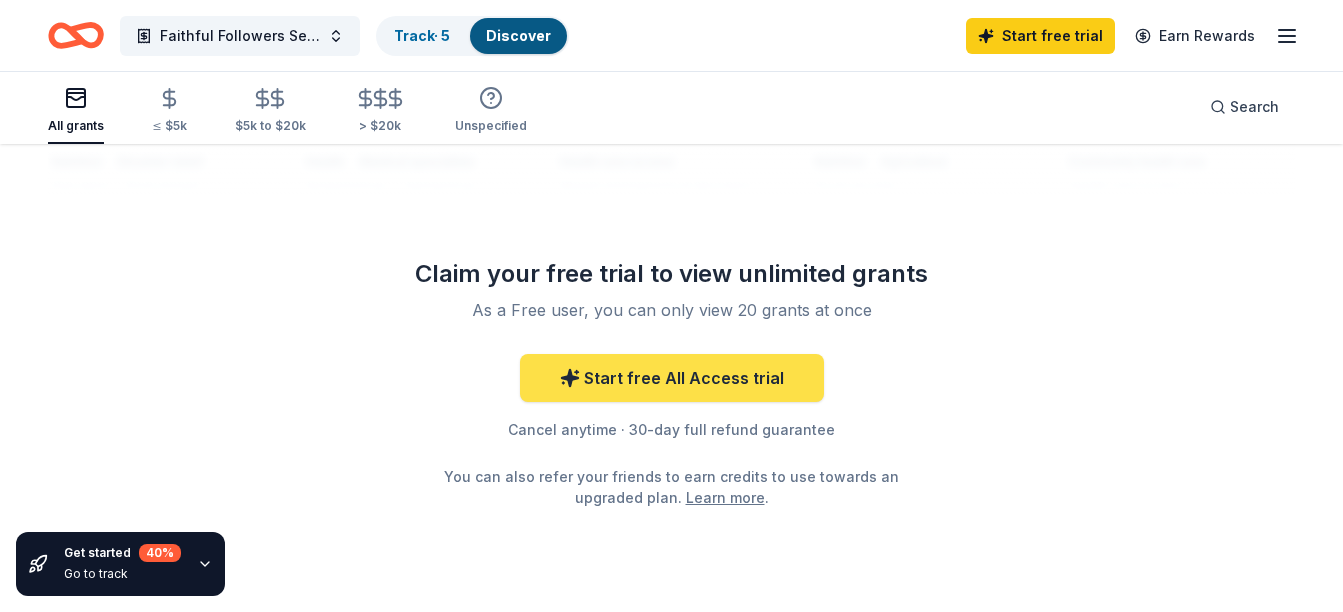 click on "Start free All Access trial" at bounding box center (672, 378) 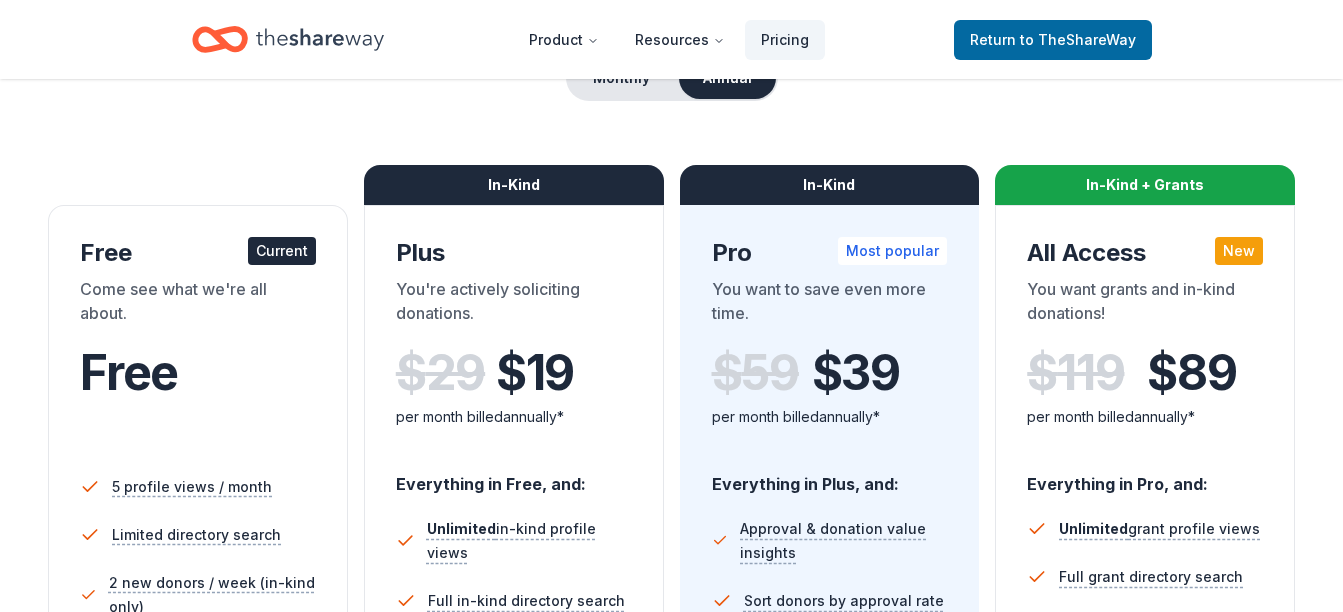 scroll, scrollTop: 238, scrollLeft: 0, axis: vertical 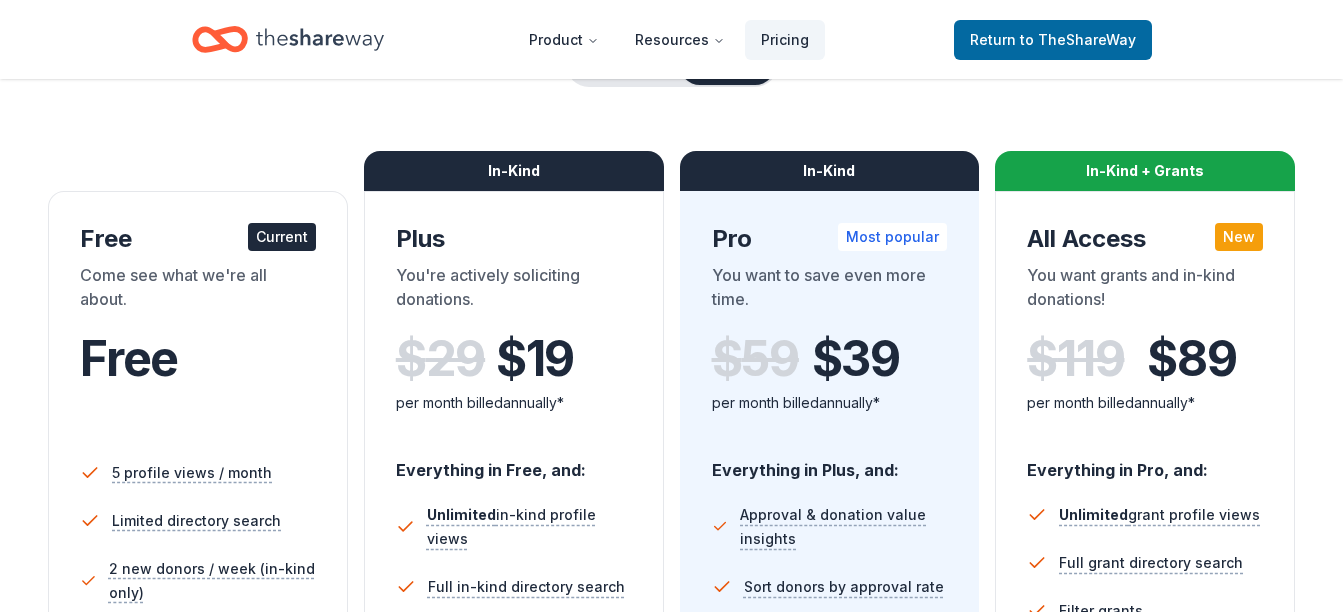 click on "Current" at bounding box center [282, 237] 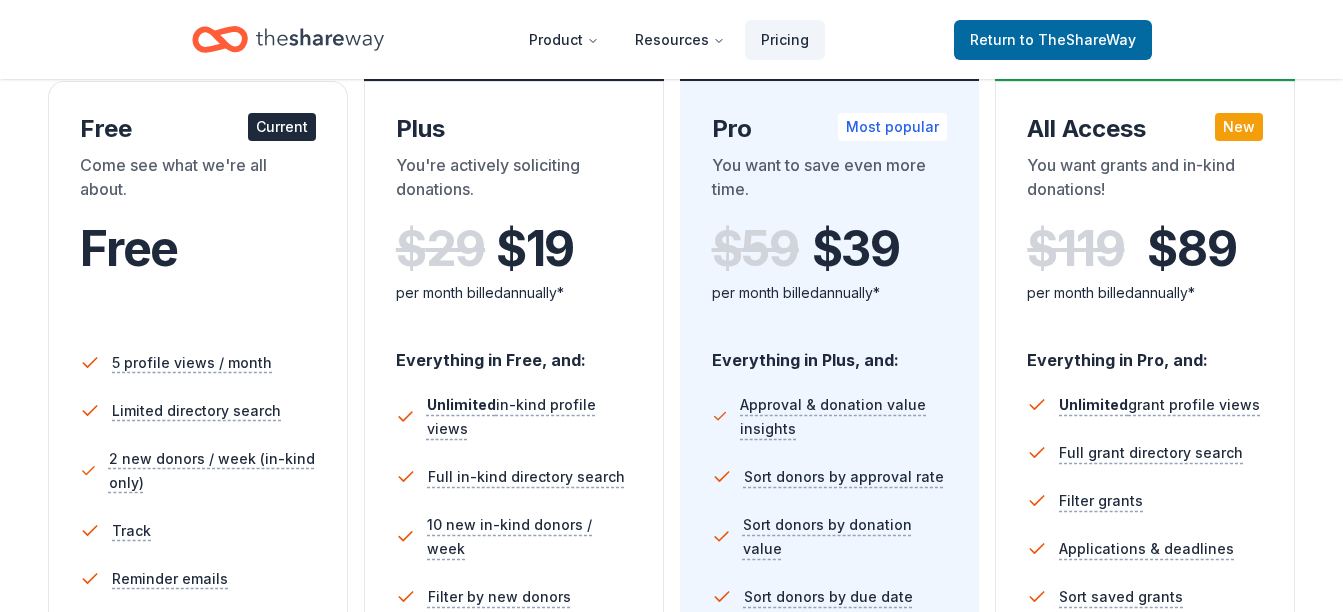 scroll, scrollTop: 344, scrollLeft: 0, axis: vertical 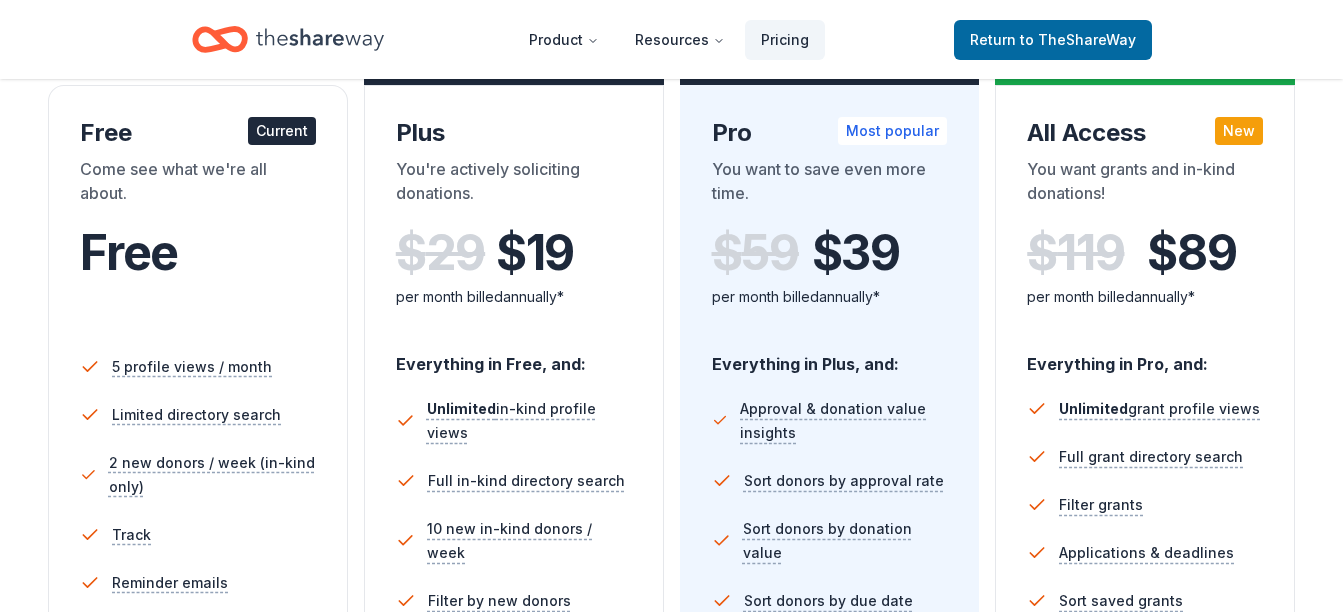 click on "Free" at bounding box center (129, 252) 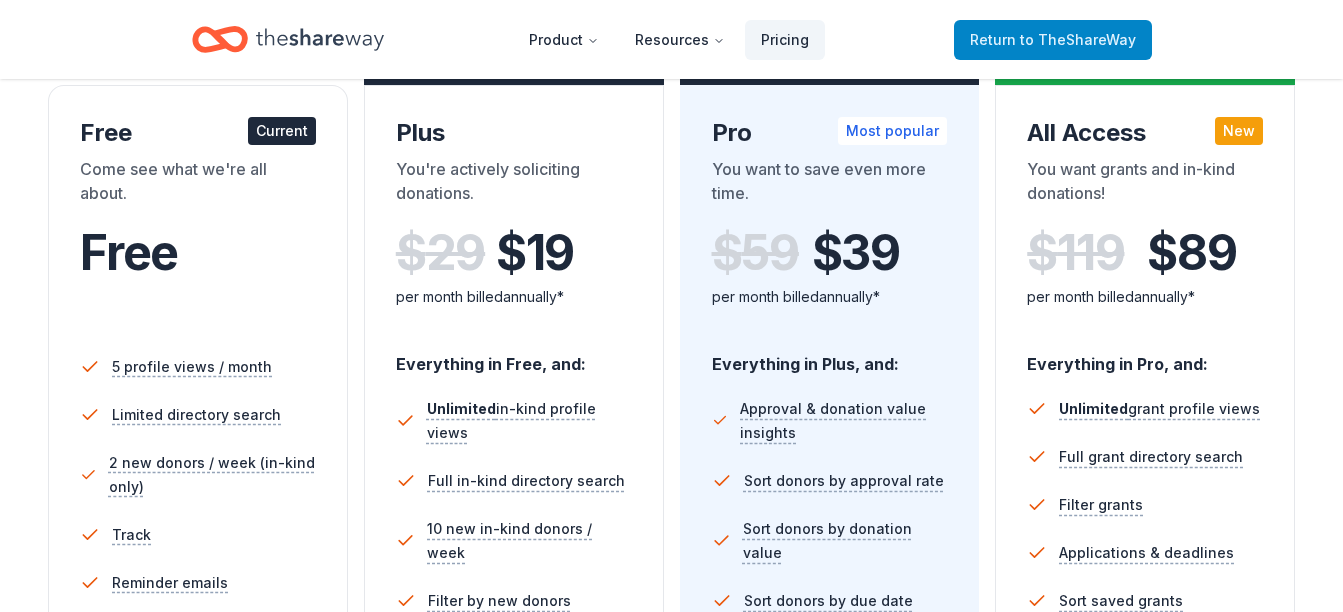 click on "Return to TheShareWay" at bounding box center [1053, 40] 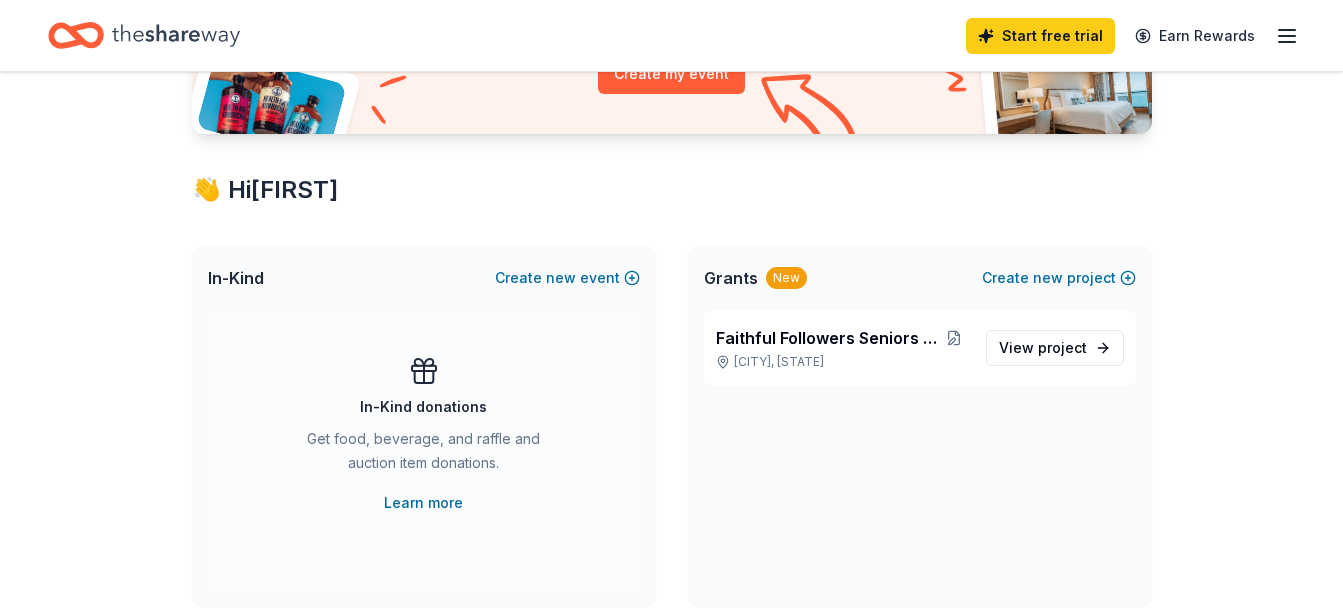 scroll, scrollTop: 270, scrollLeft: 0, axis: vertical 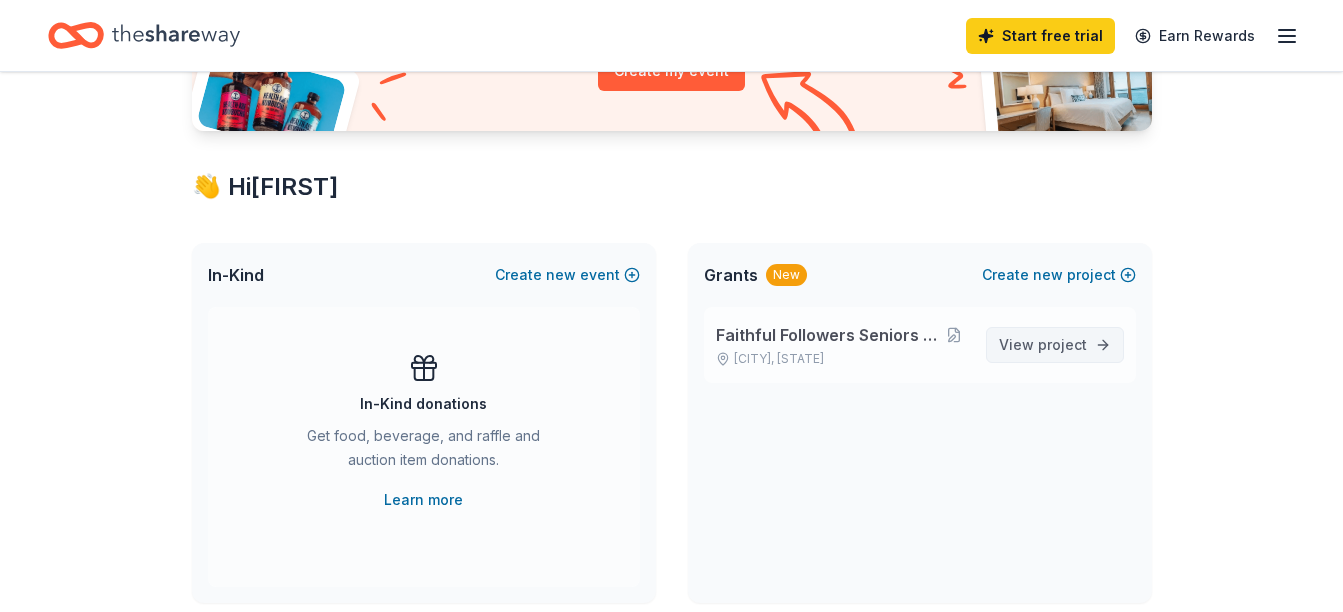 click on "project" at bounding box center (1062, 344) 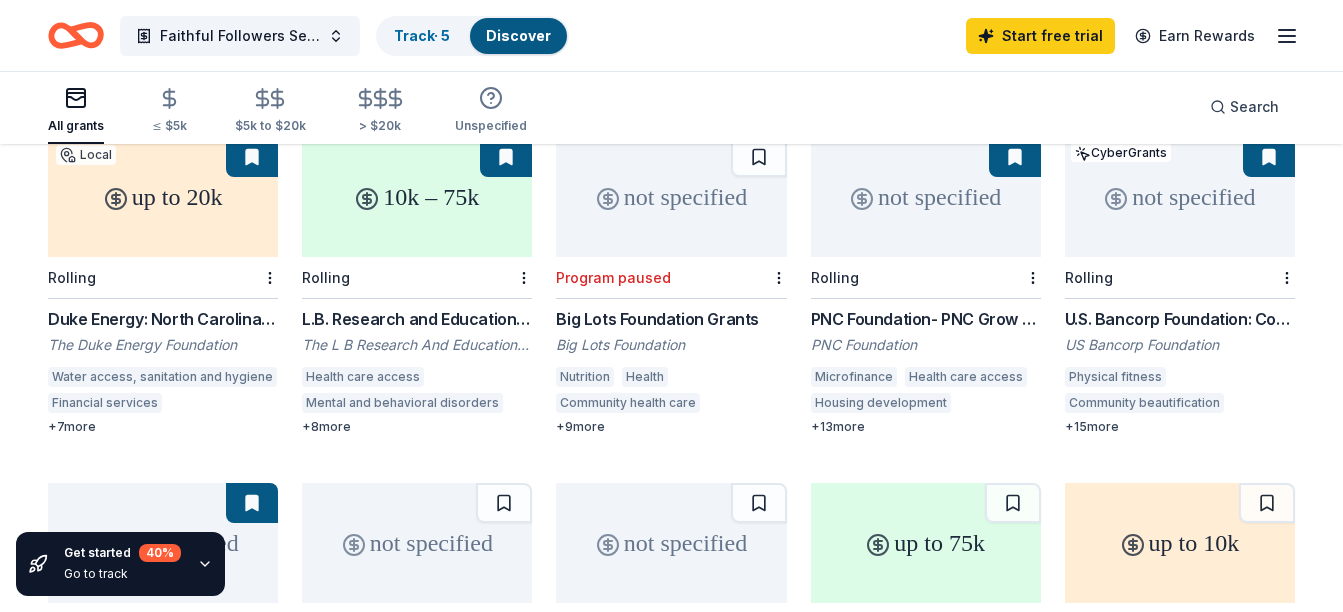scroll, scrollTop: 228, scrollLeft: 0, axis: vertical 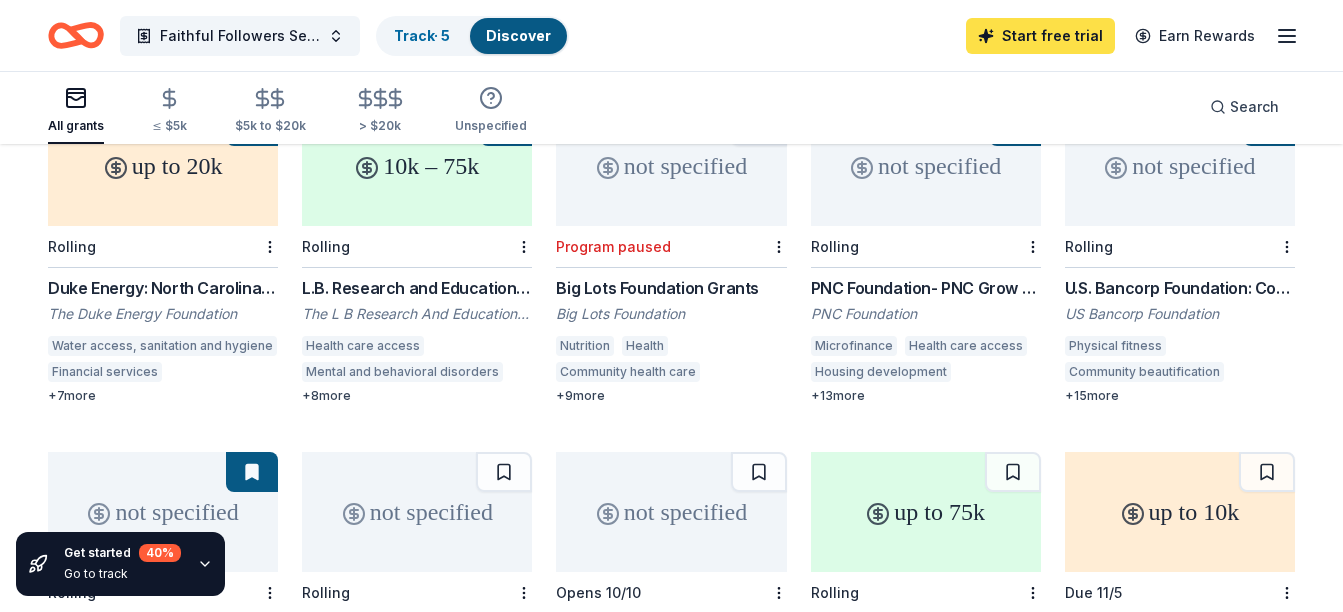 click on "Start free  trial" at bounding box center (1040, 36) 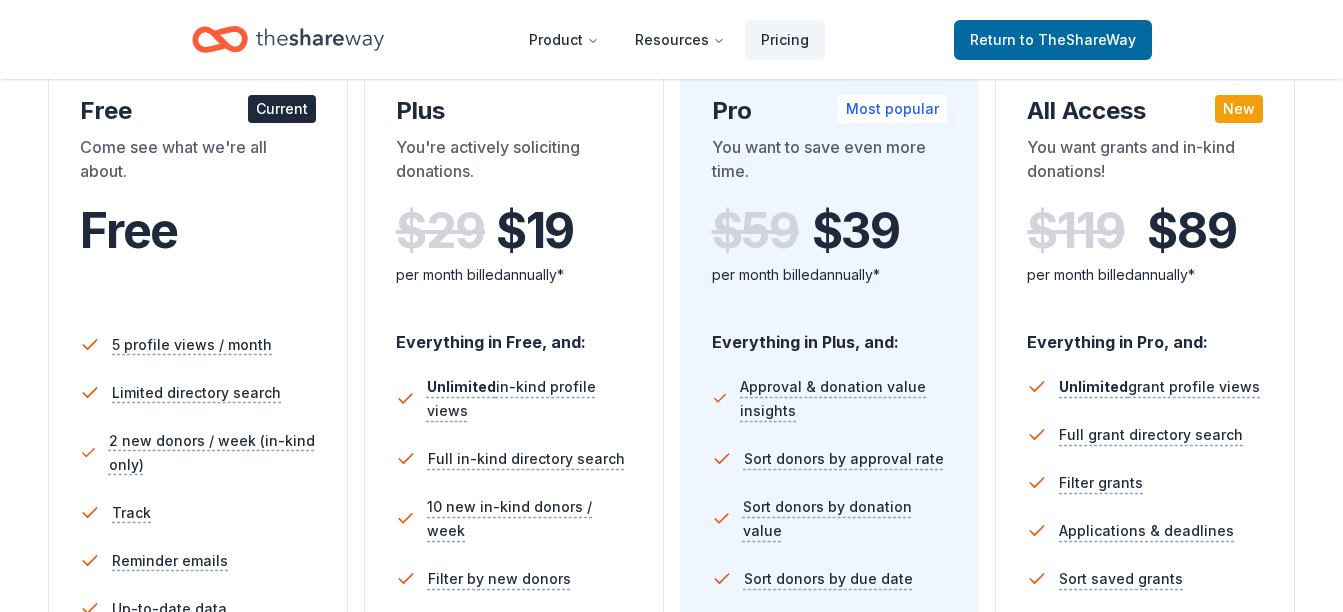 scroll, scrollTop: 371, scrollLeft: 0, axis: vertical 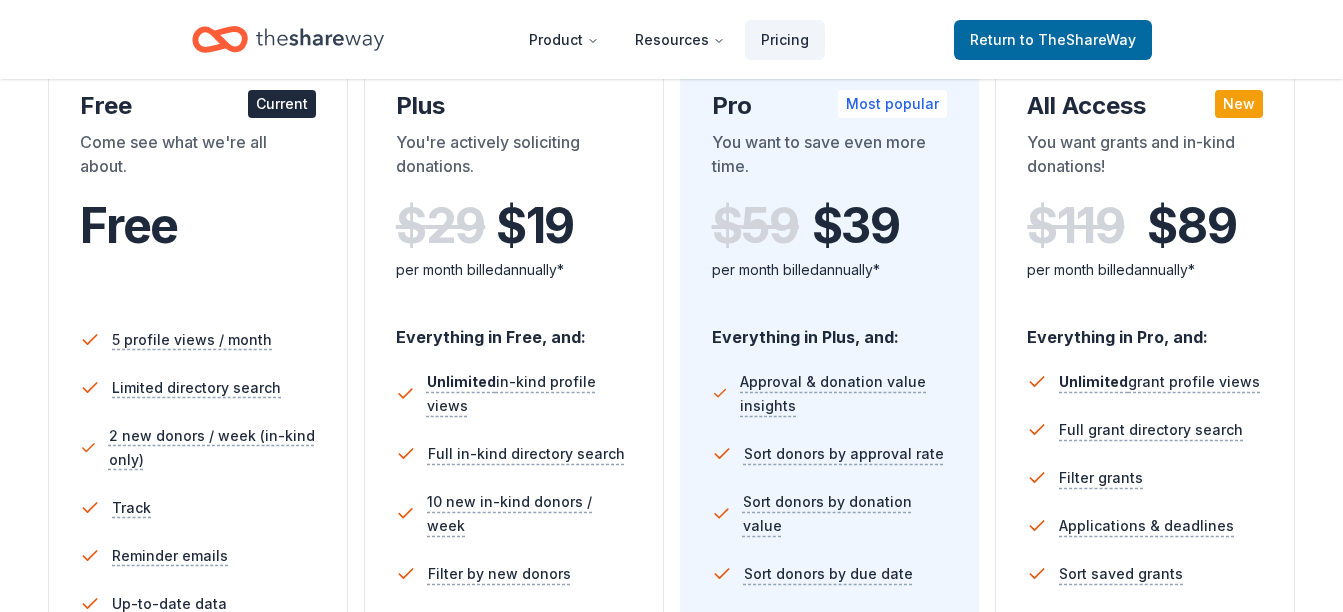 click on "Applications & deadlines" at bounding box center [1145, 526] 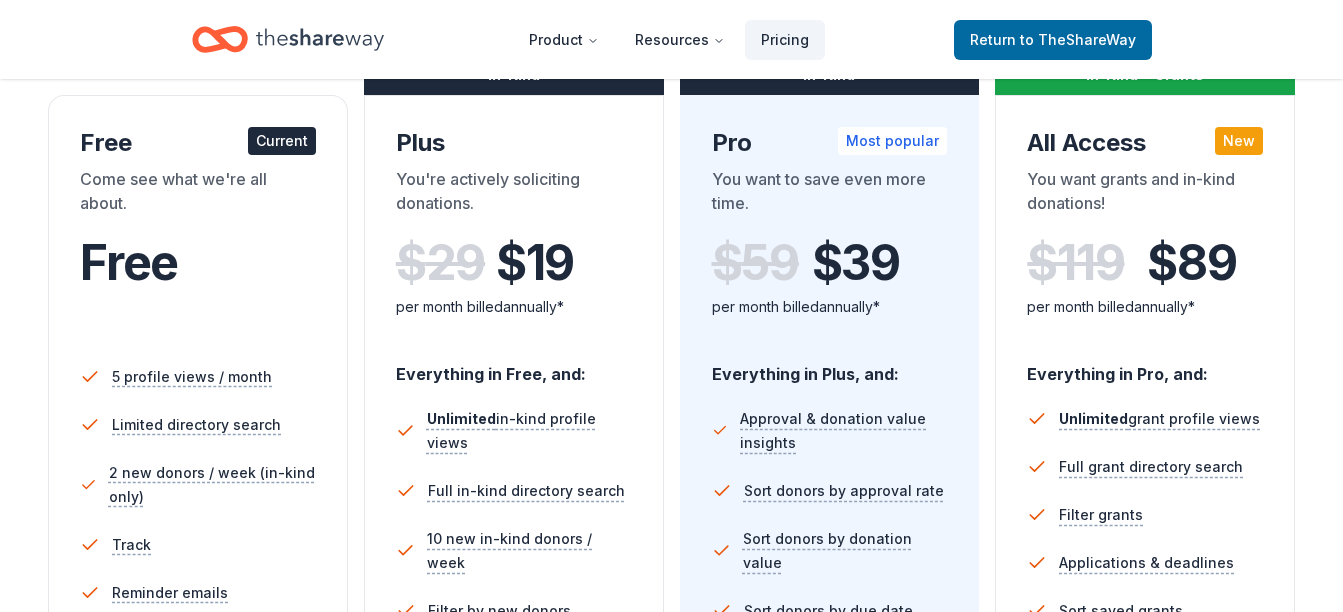 scroll, scrollTop: 303, scrollLeft: 0, axis: vertical 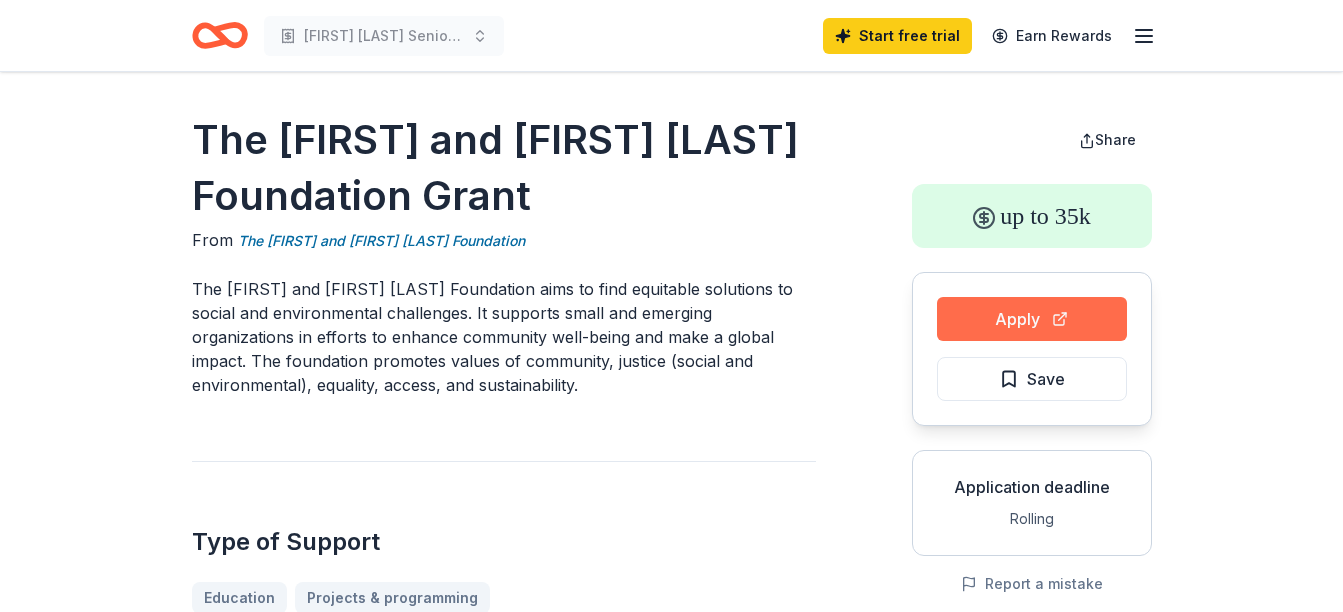 click on "Apply" at bounding box center [1032, 319] 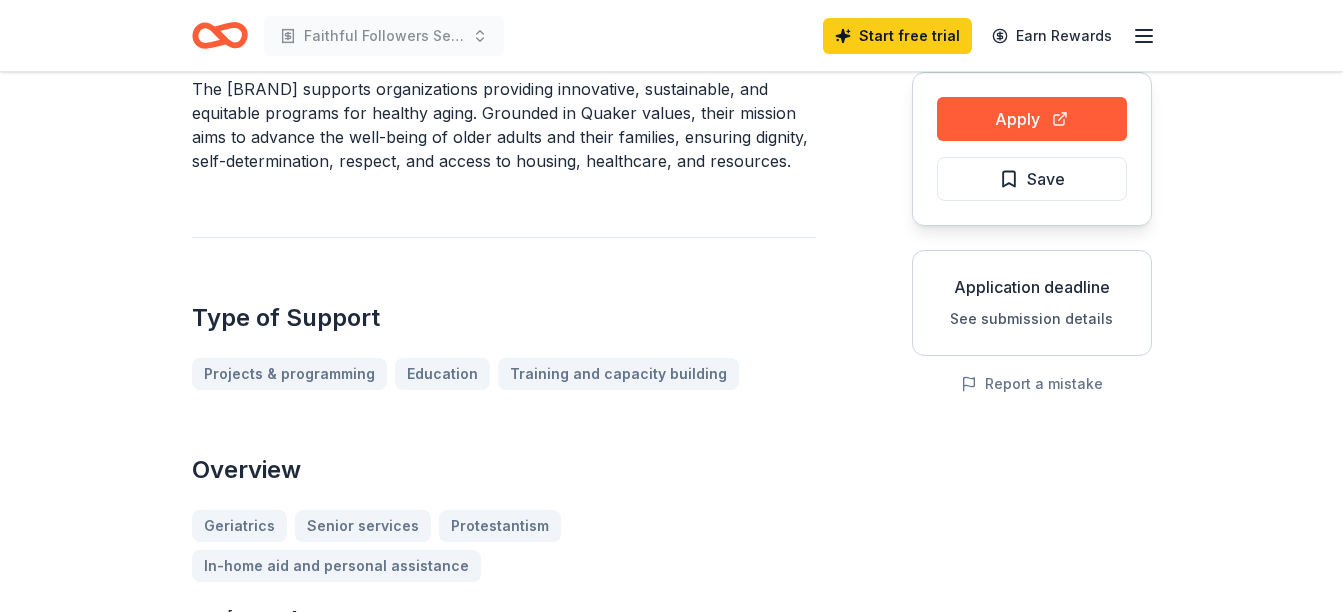 scroll, scrollTop: 202, scrollLeft: 0, axis: vertical 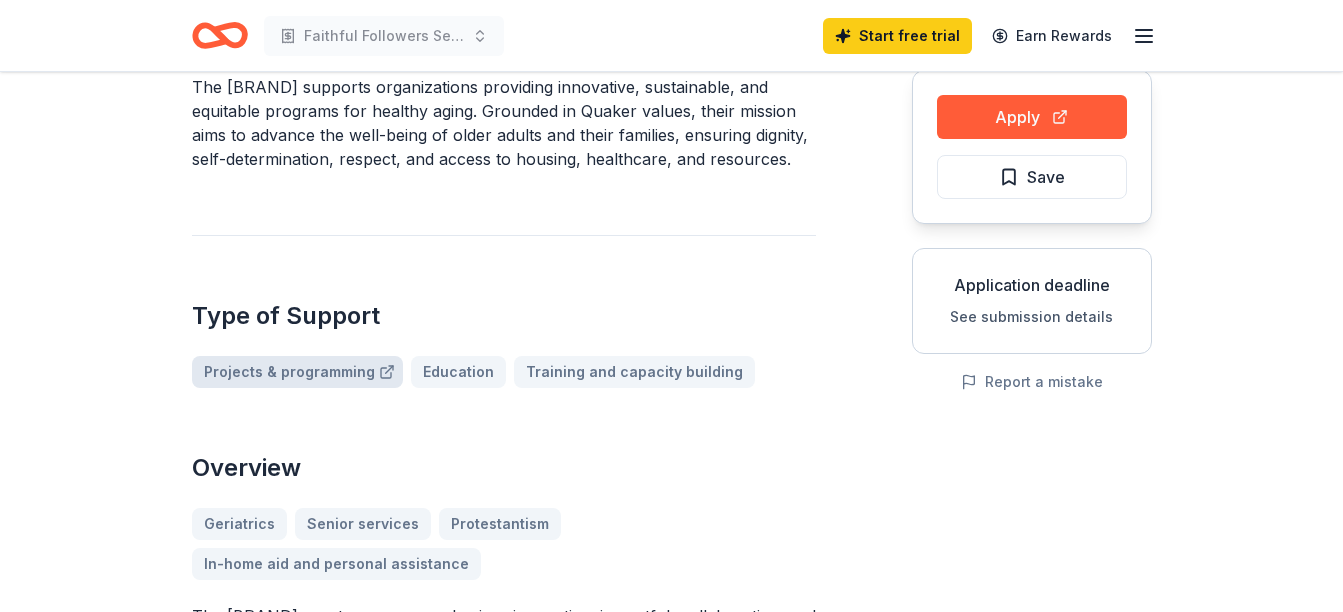 click on "Projects & programming" at bounding box center [297, 372] 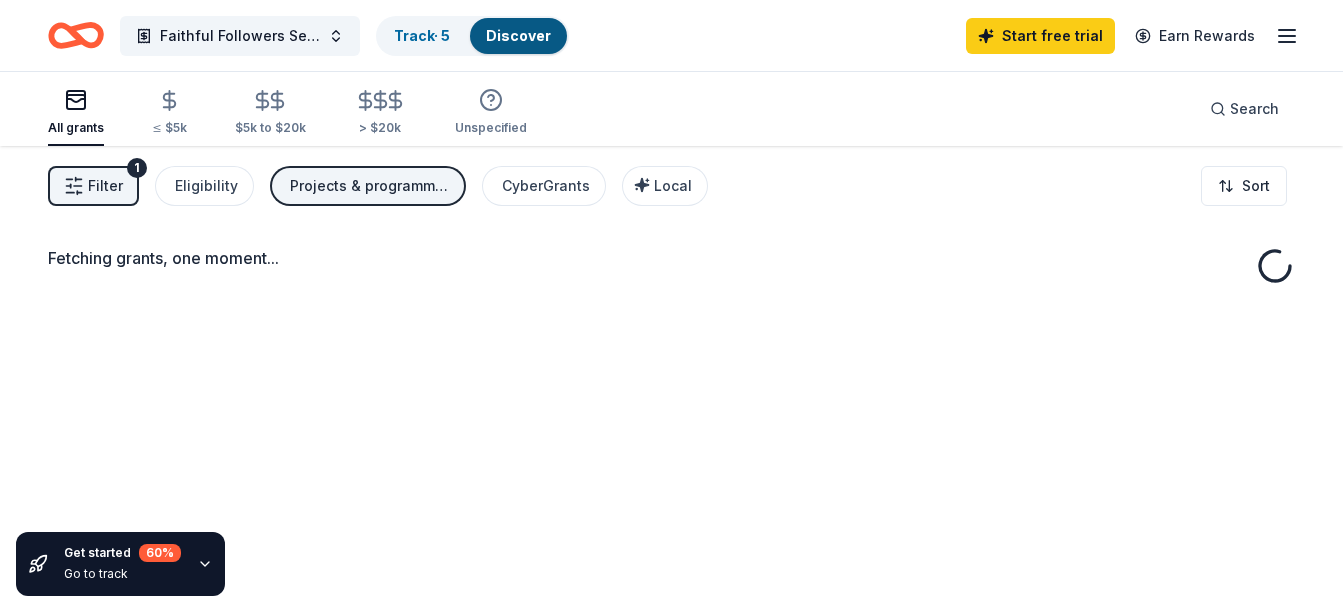 scroll, scrollTop: 0, scrollLeft: 0, axis: both 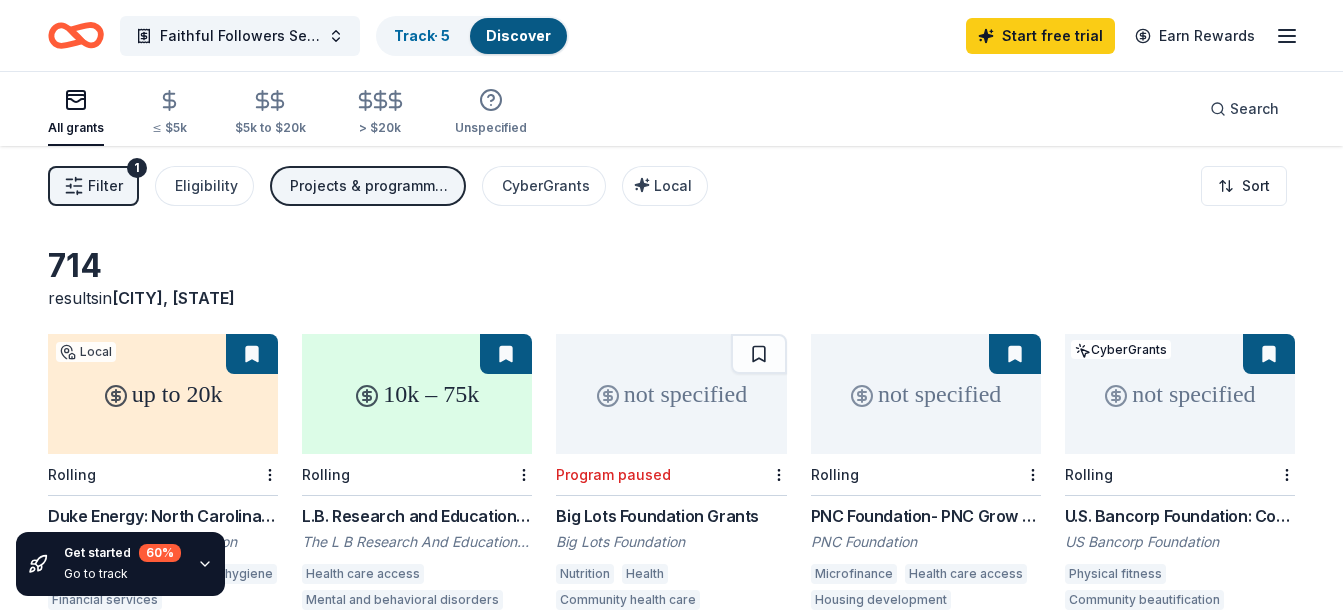 click on "Physical fitness Community beautification Employment Entrepreneurship Financial services Housing development Home ownership Arts and culture Arts education Public arts Sports Environment College preparation Vocational education Education services Energy efficiency Supportive housing" at bounding box center [1180, 590] 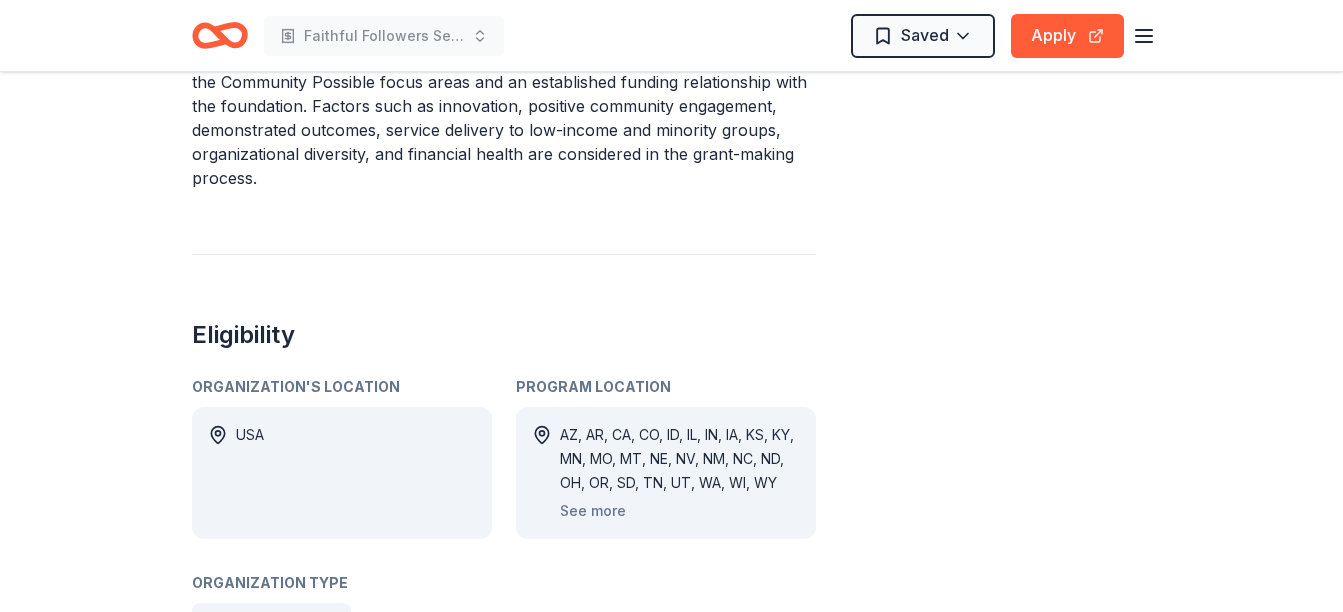 scroll, scrollTop: 1659, scrollLeft: 0, axis: vertical 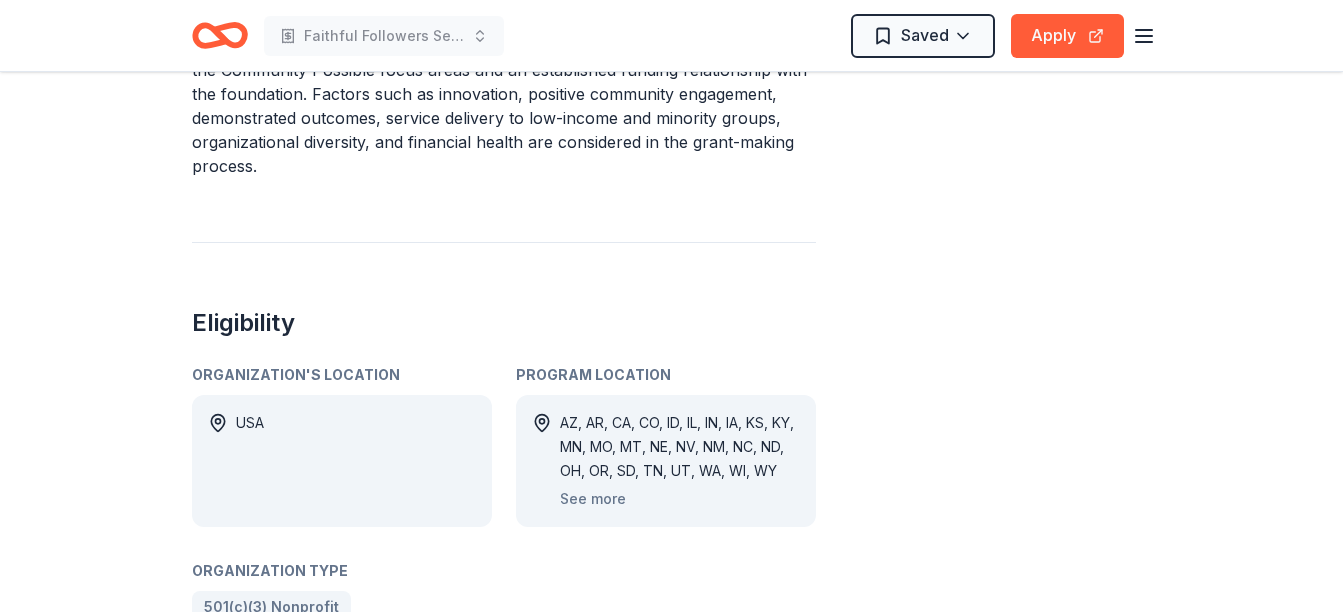 click on "U.S. Bancorp Foundation: Community Possible Grant Program From   US Bancorp Foundation The U.S. Bank Foundation aims to advance vibrant and equitable communities through its Community Possible Platform, focusing on the building blocks of a stable job, a home, and connection through culture and play. This initiative is dedicated to ameliorating racial and economic inequities and fostering transformative change, emphasizing responsiveness, humility, and diverse community involvement. The foundation is committed to funding economic development within these domains, prioritizing initiatives that confront systemic barriers to success. Type of Support Projects & programming Education Training and capacity building General operations Capital Overview Arts and culture Arts education Public arts Sports Physical fitness Environment Community beautification Employment College preparation Entrepreneurship Vocational education Education services Financial services Housing development Home ownership Energy efficiency" at bounding box center [671, 327] 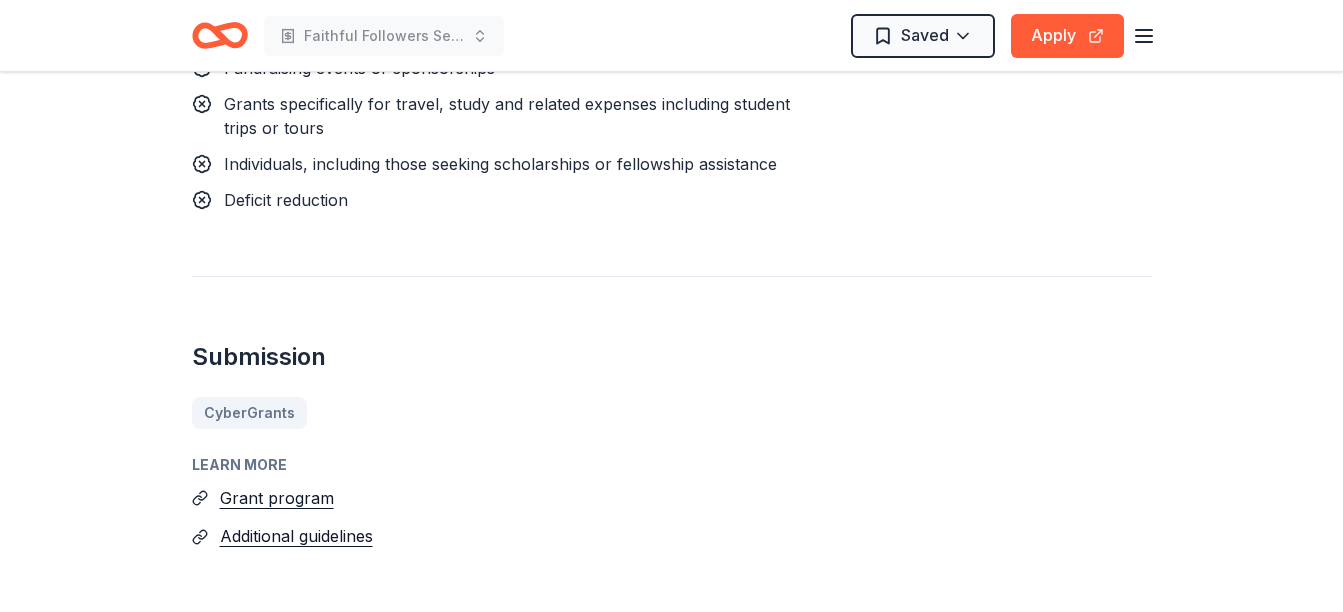 scroll, scrollTop: 2729, scrollLeft: 0, axis: vertical 